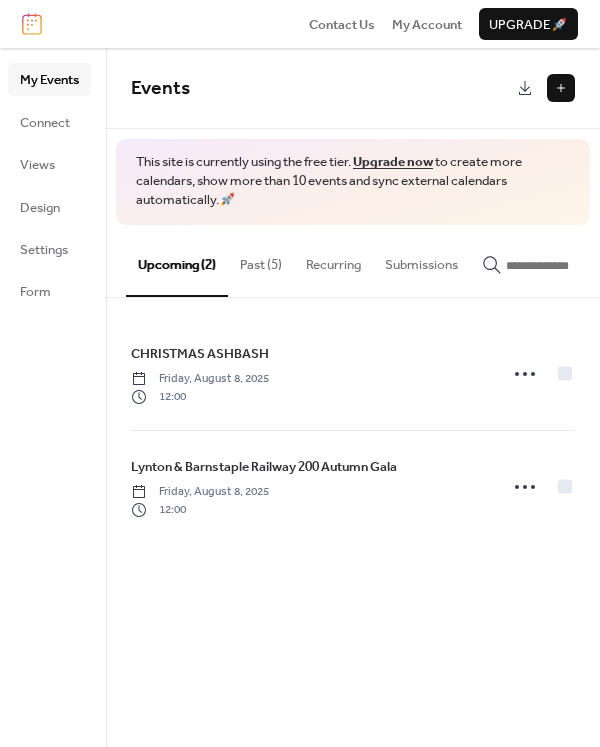 scroll, scrollTop: 0, scrollLeft: 0, axis: both 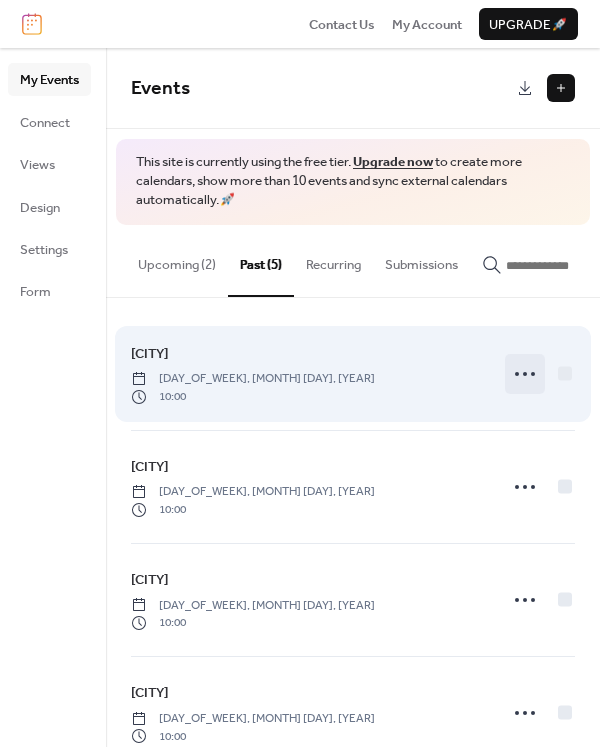 click 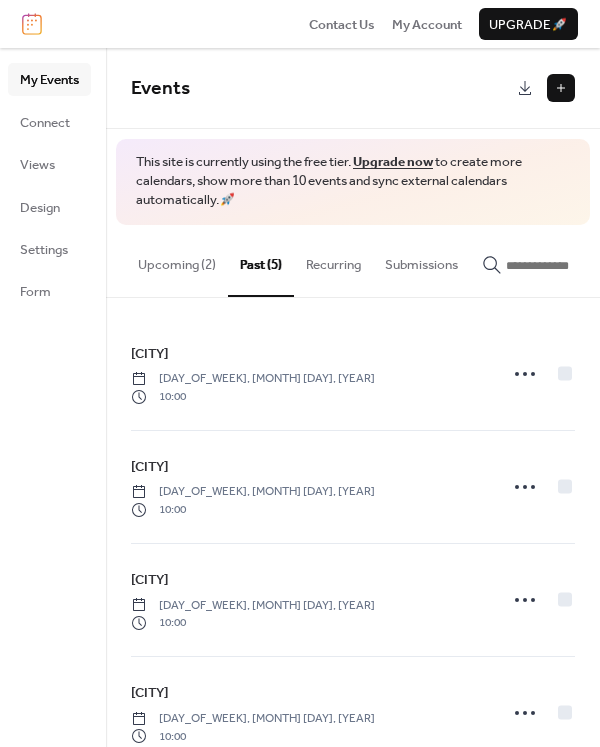 click on "Upcoming (2)" at bounding box center [177, 260] 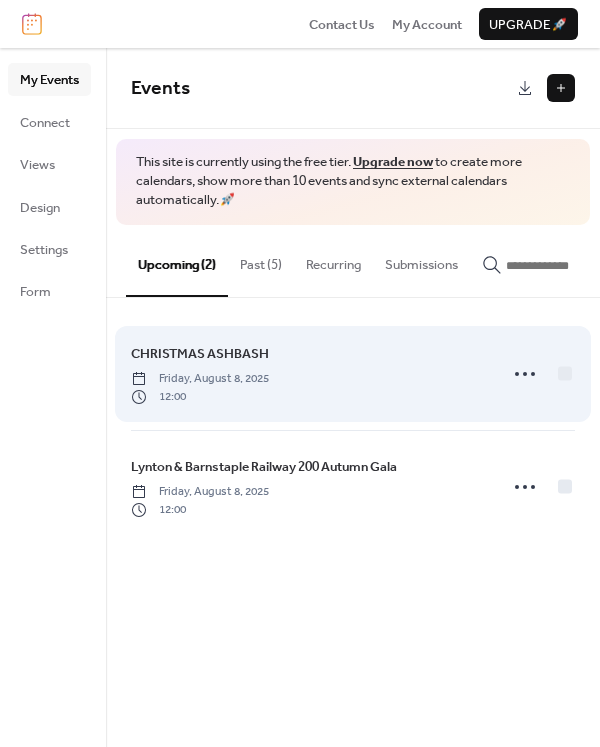 click on "CHRISTMAS ASHBASH" at bounding box center (200, 354) 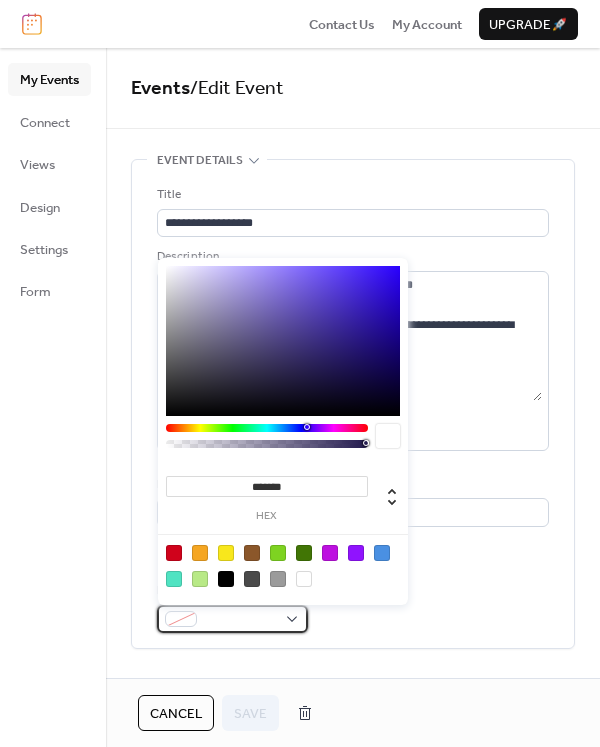 click at bounding box center (232, 619) 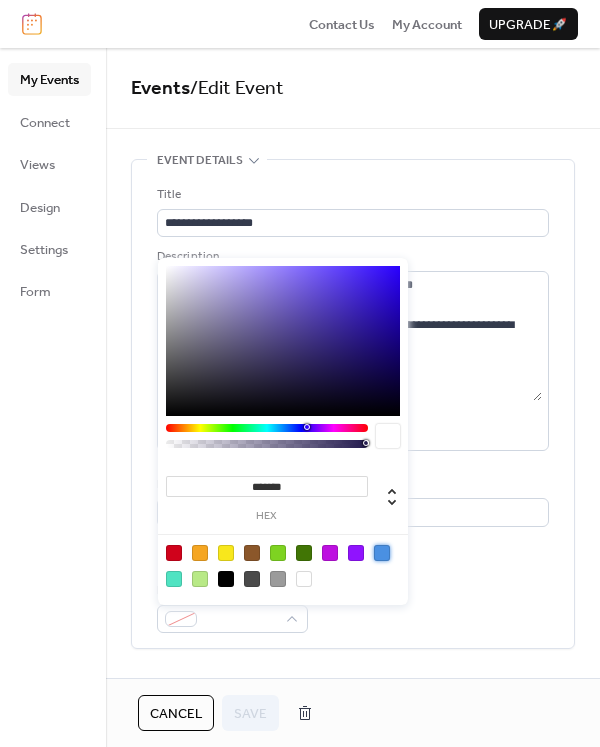 click at bounding box center [382, 553] 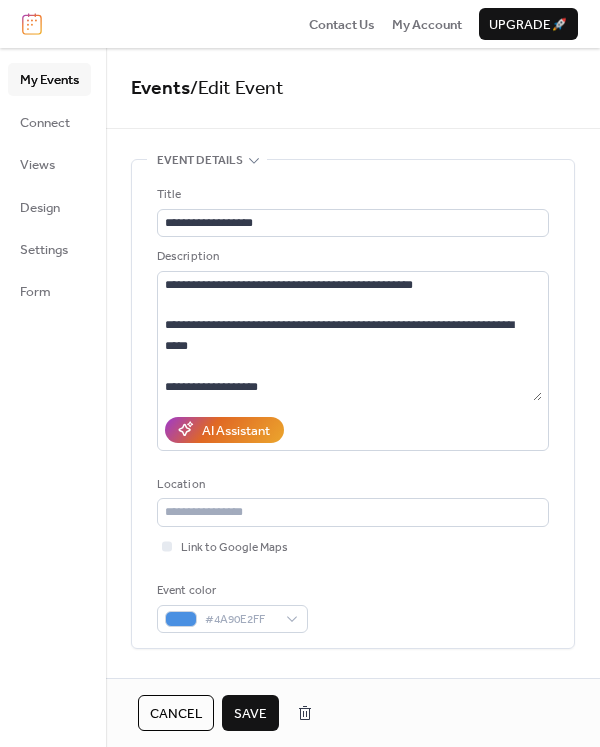click on "Save" at bounding box center [250, 713] 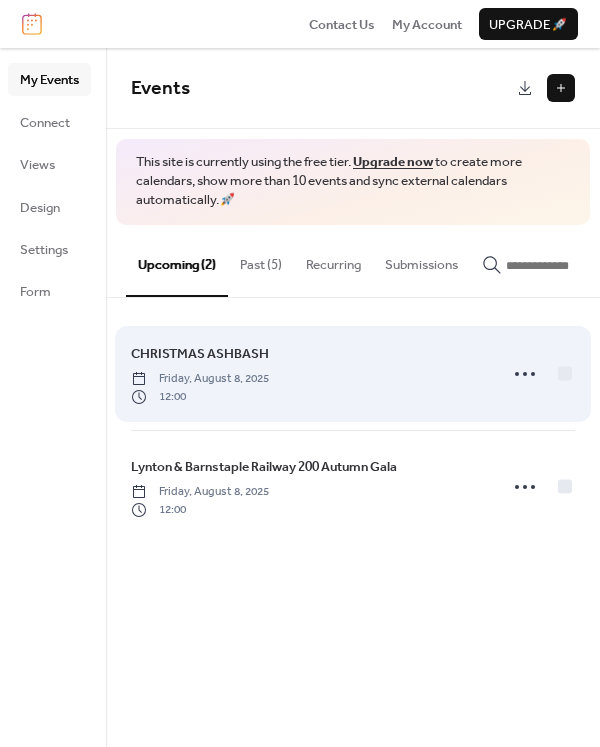click on "Friday, August 8, 2025" at bounding box center (200, 379) 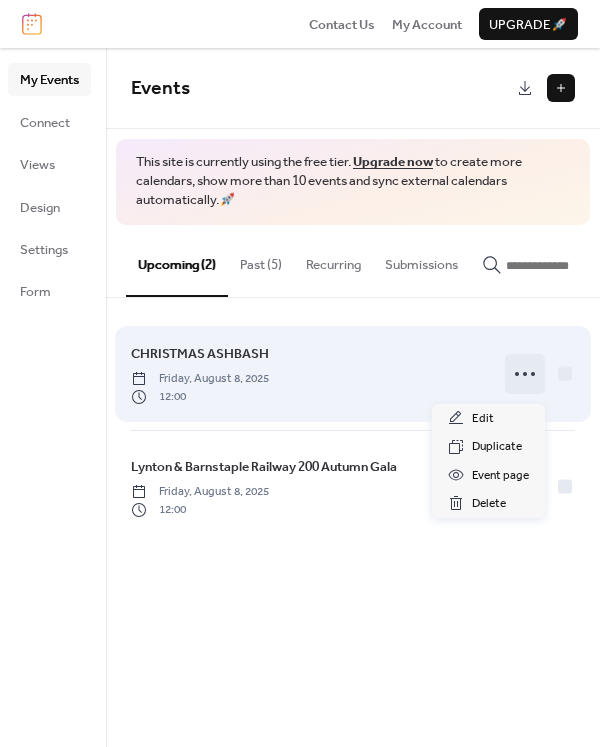 click 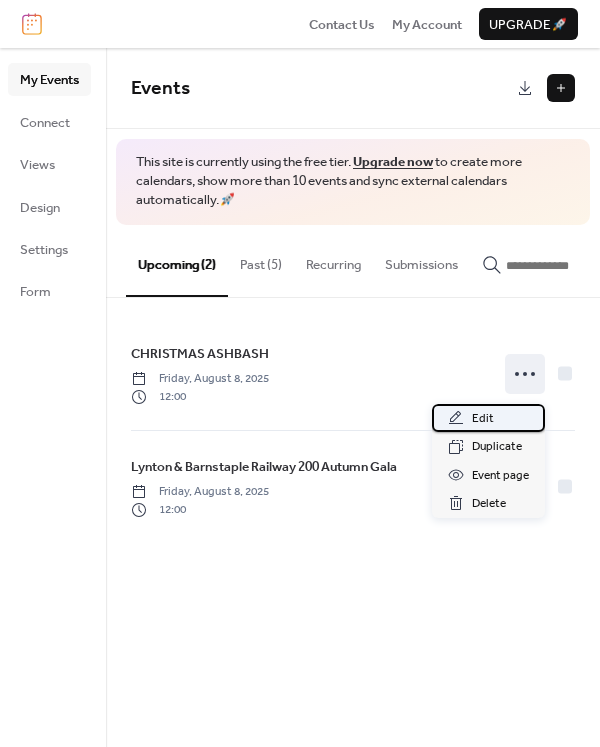 click on "Edit" at bounding box center (483, 419) 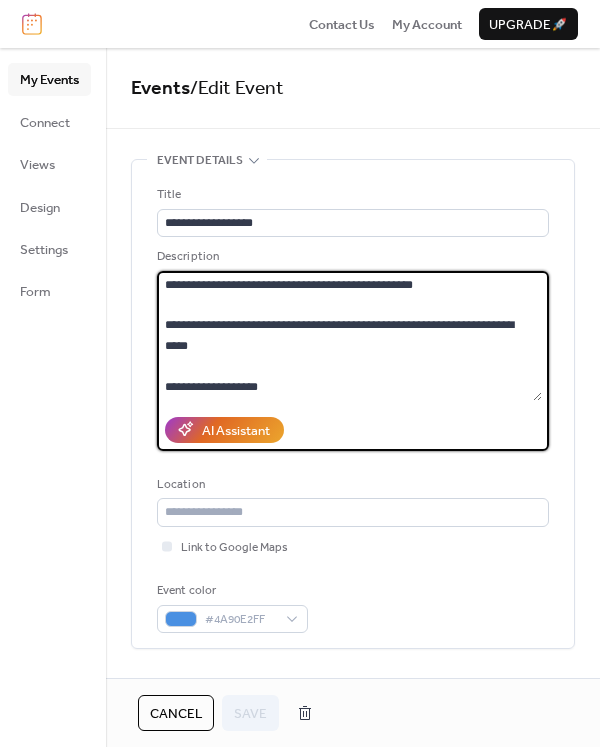 drag, startPoint x: 164, startPoint y: 324, endPoint x: 327, endPoint y: 322, distance: 163.01227 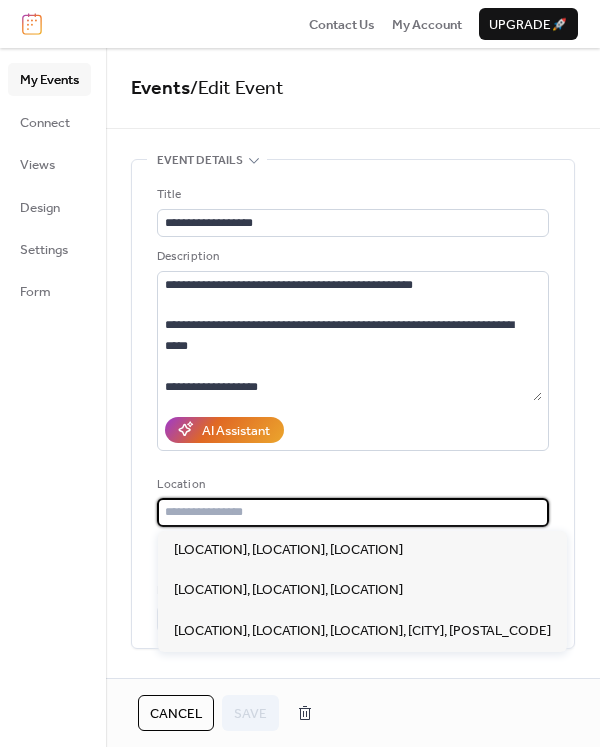 click at bounding box center (353, 512) 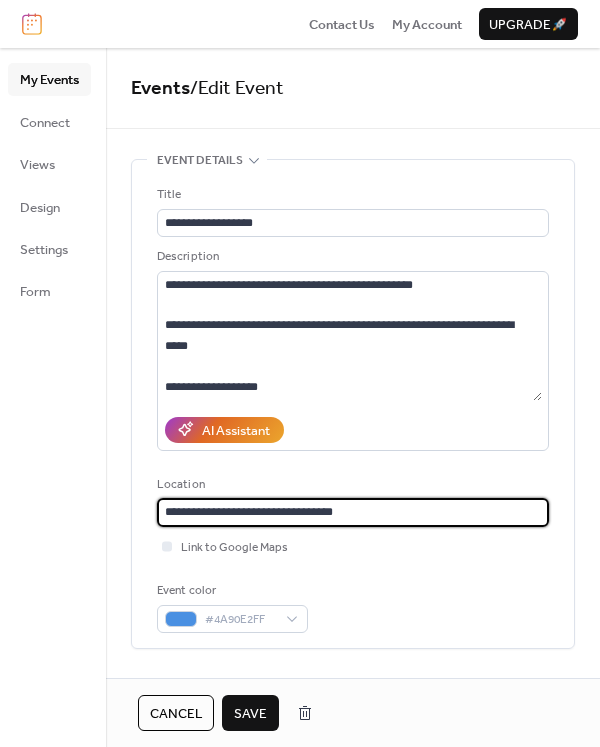 type on "**********" 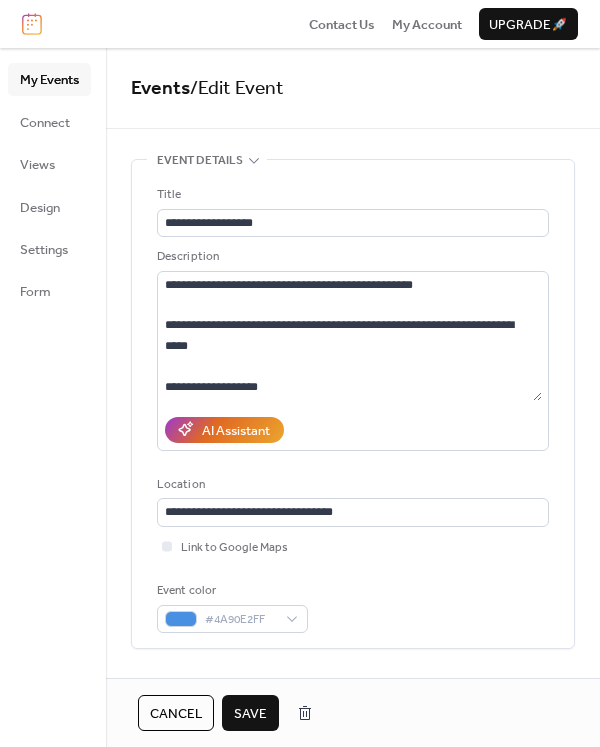 click on "Save" at bounding box center (250, 714) 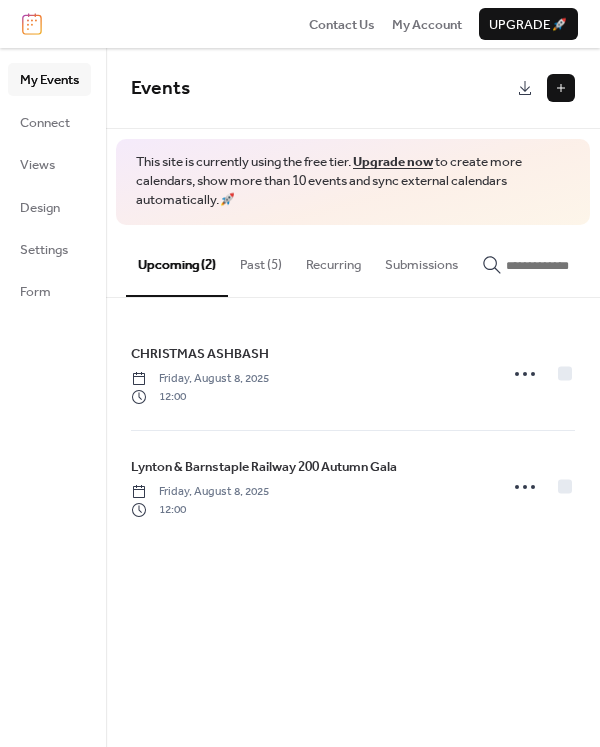 click at bounding box center [561, 88] 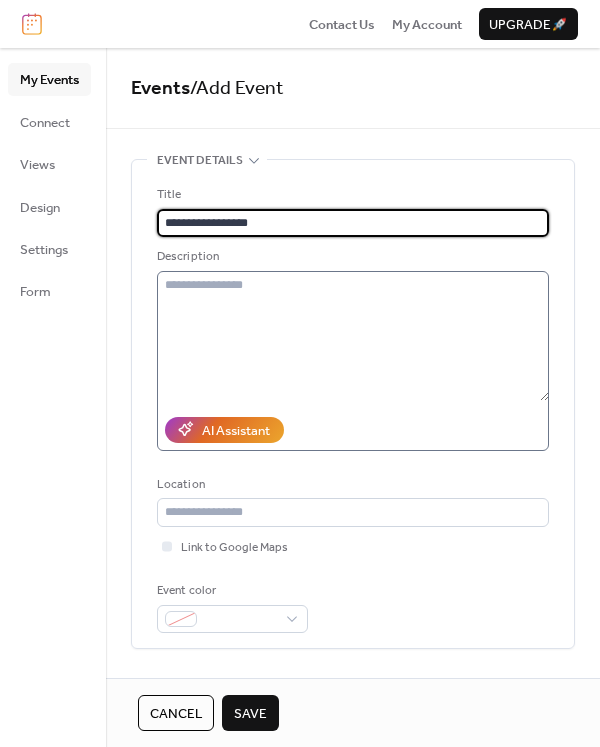 type on "**********" 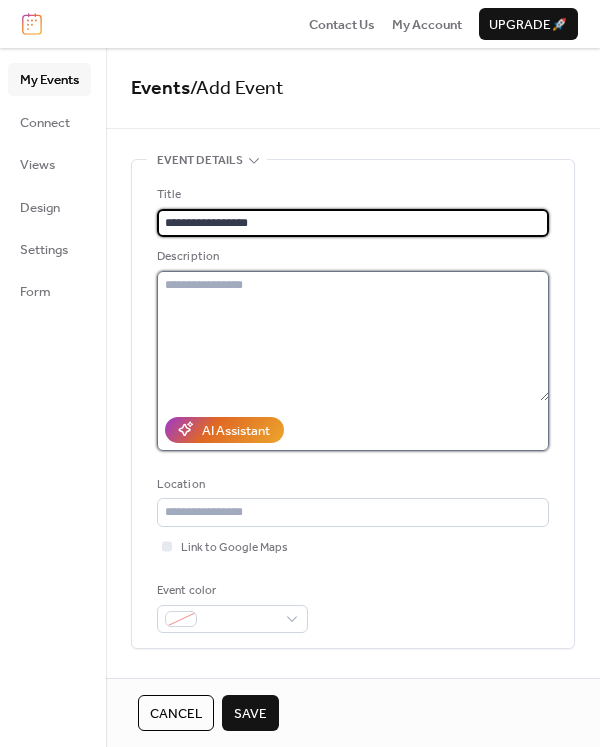 click at bounding box center (353, 336) 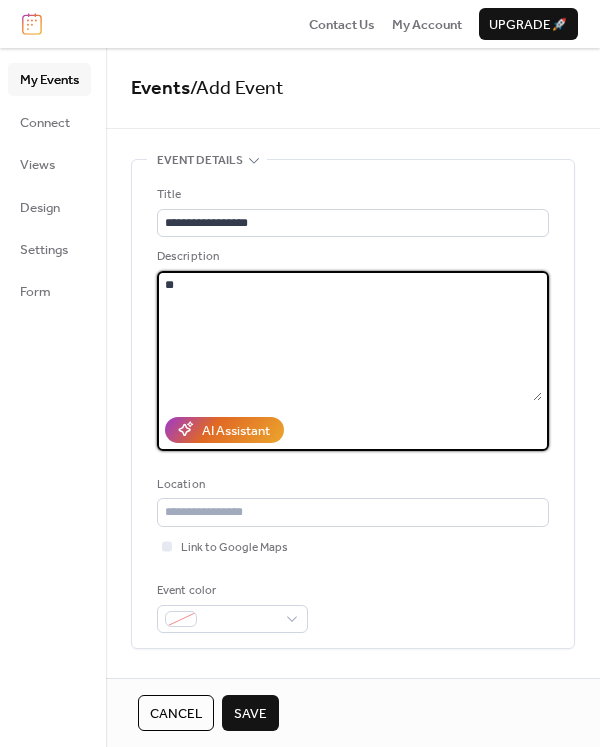 type on "*" 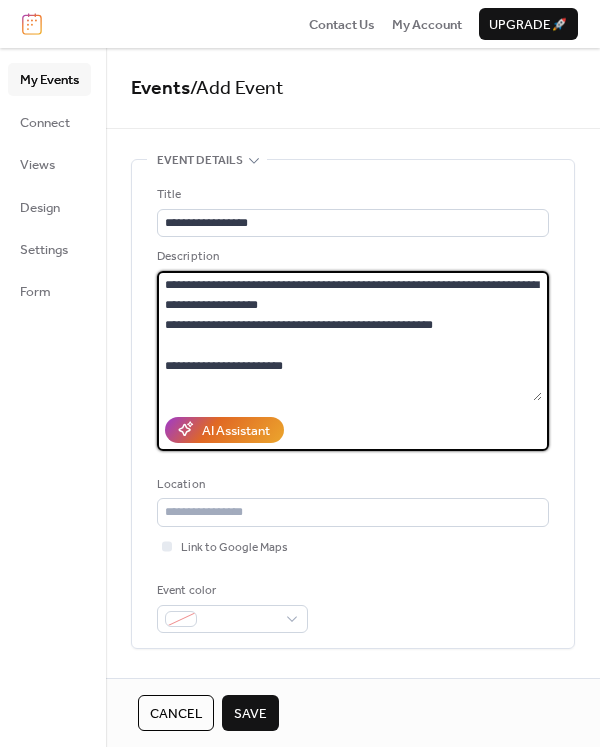 click on "**********" at bounding box center [349, 336] 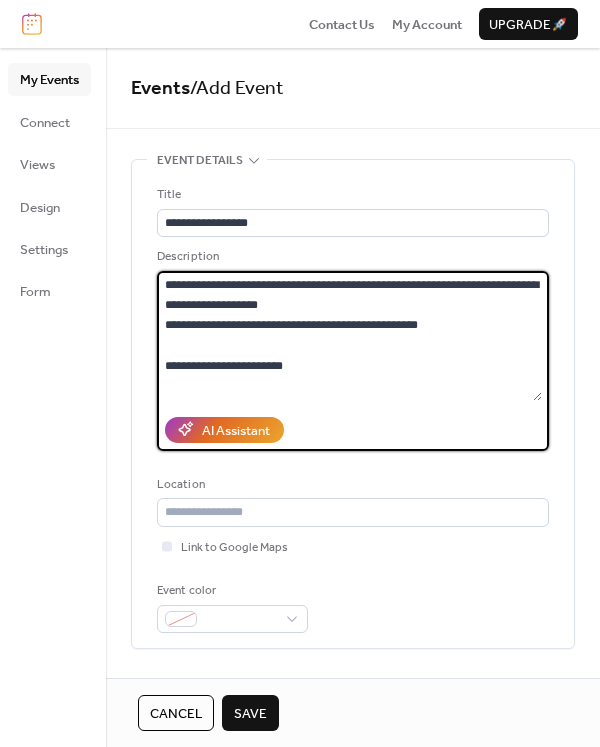 click on "**********" at bounding box center (349, 336) 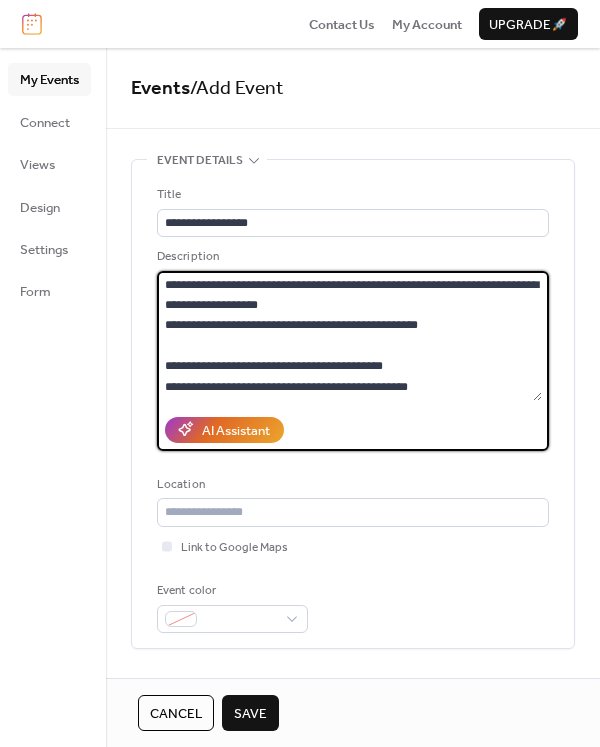 type on "**********" 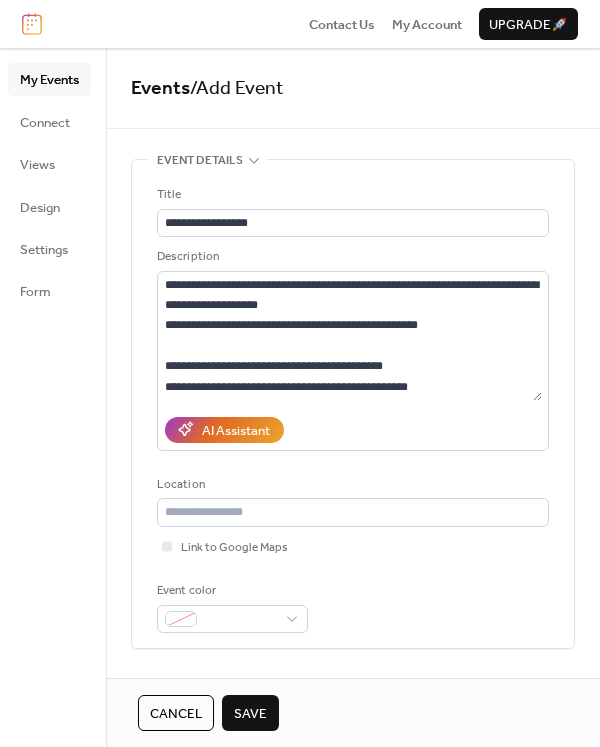 click on "Save" at bounding box center [250, 713] 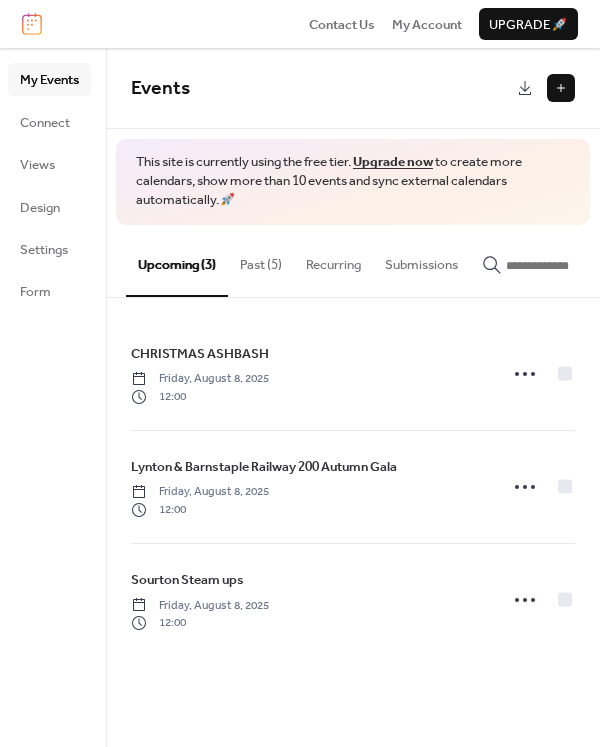 click on "Past (5)" at bounding box center (261, 260) 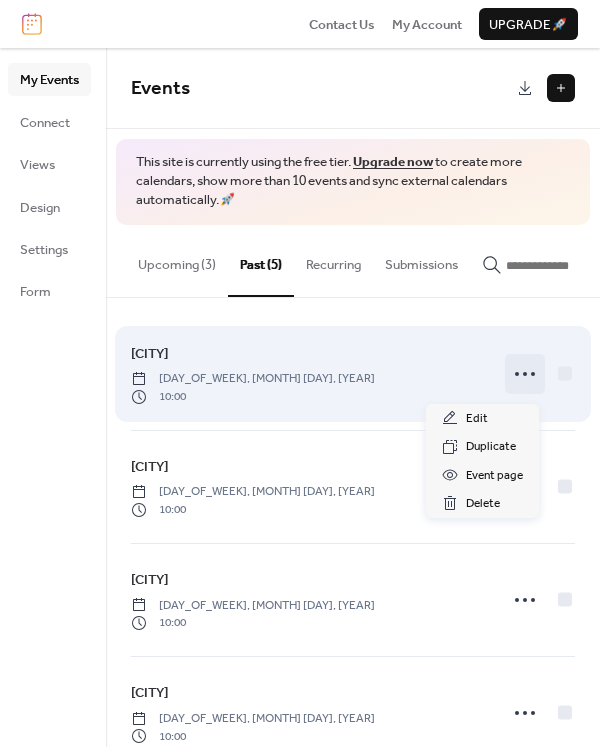 click 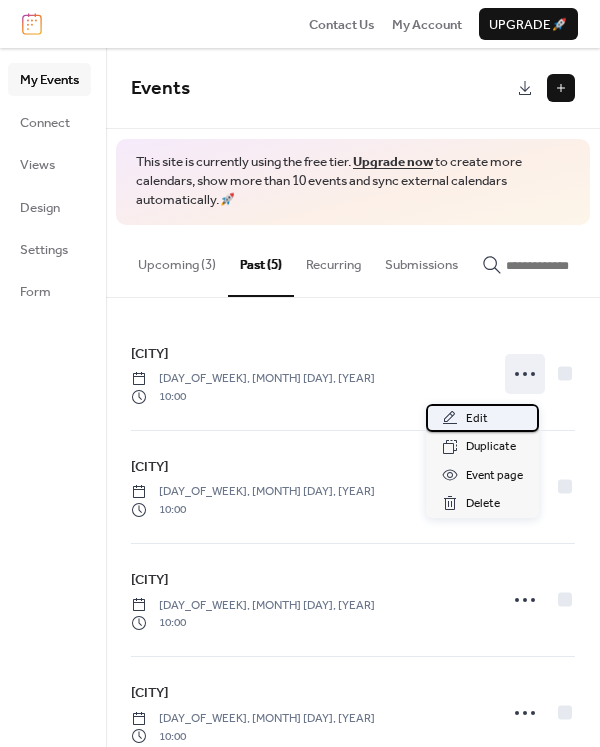 click on "Edit" at bounding box center (482, 418) 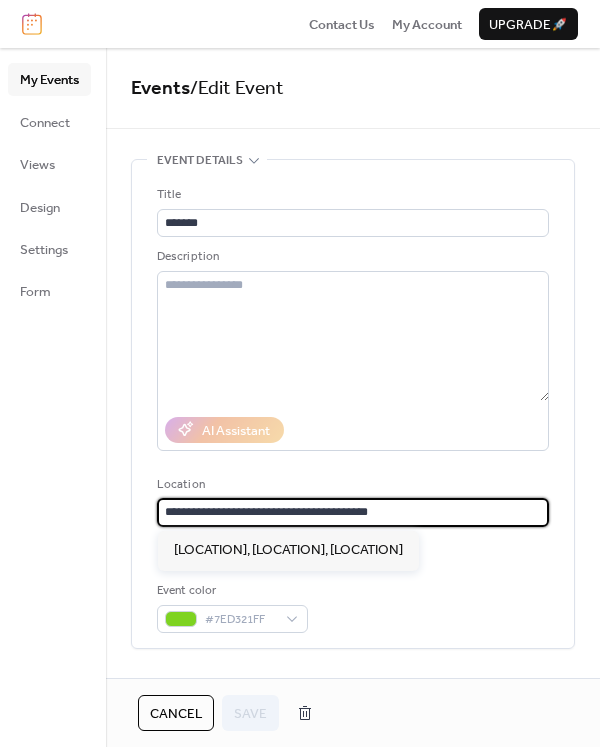 scroll, scrollTop: 1, scrollLeft: 0, axis: vertical 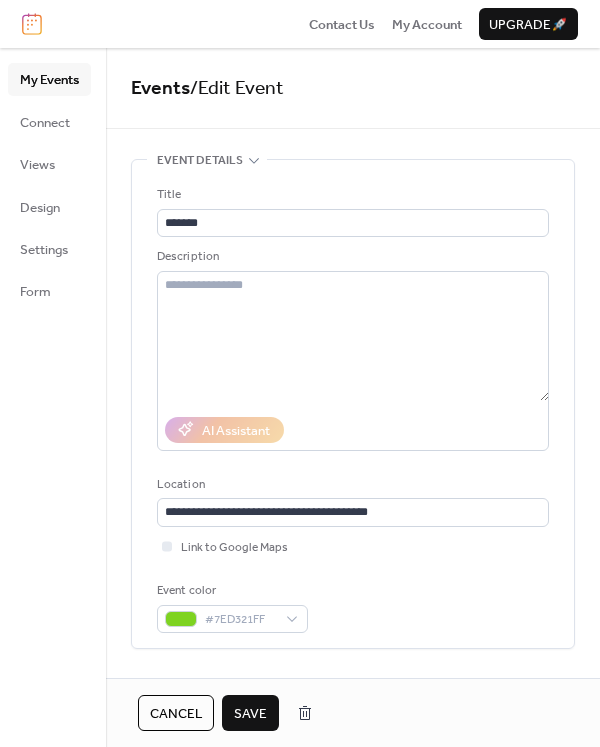 click on "Cancel" at bounding box center [176, 713] 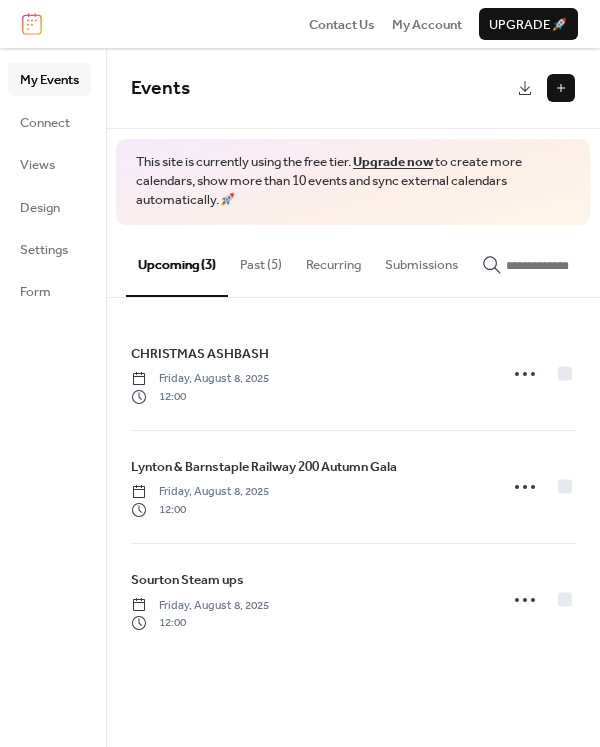 click on "Past (5)" at bounding box center [261, 260] 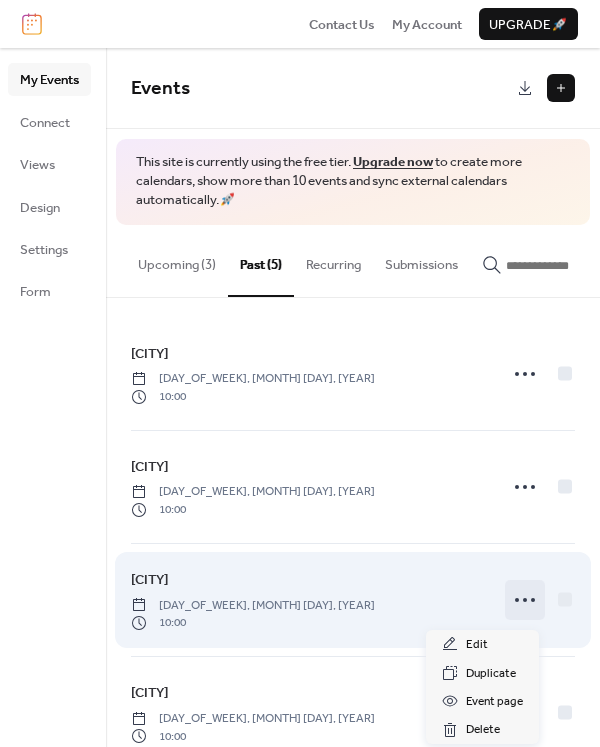 click 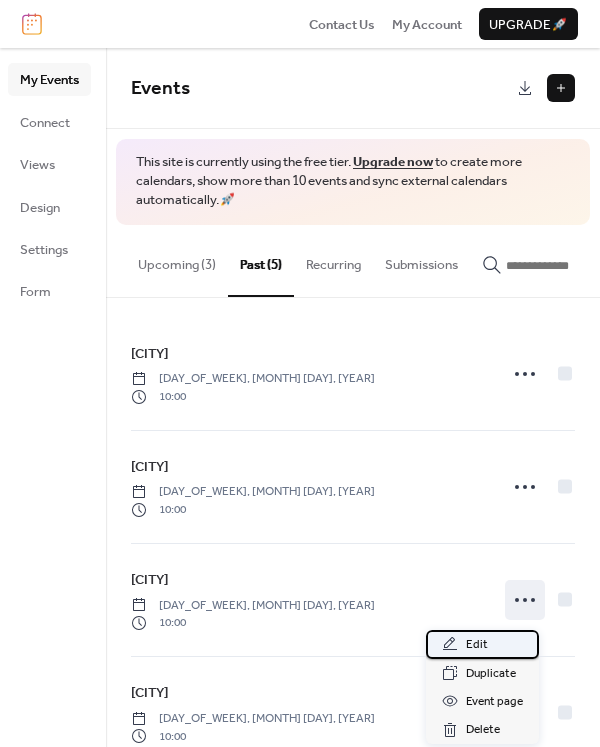 click on "Edit" at bounding box center [477, 645] 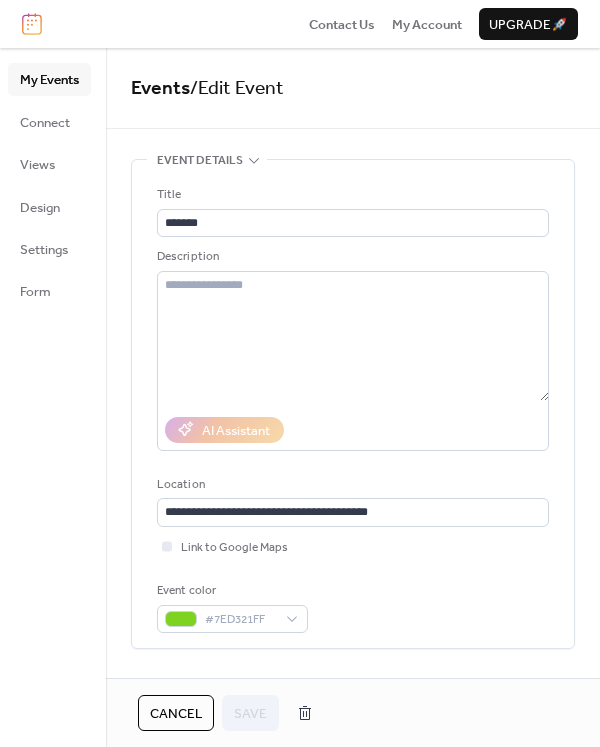click on "My Events" at bounding box center [49, 80] 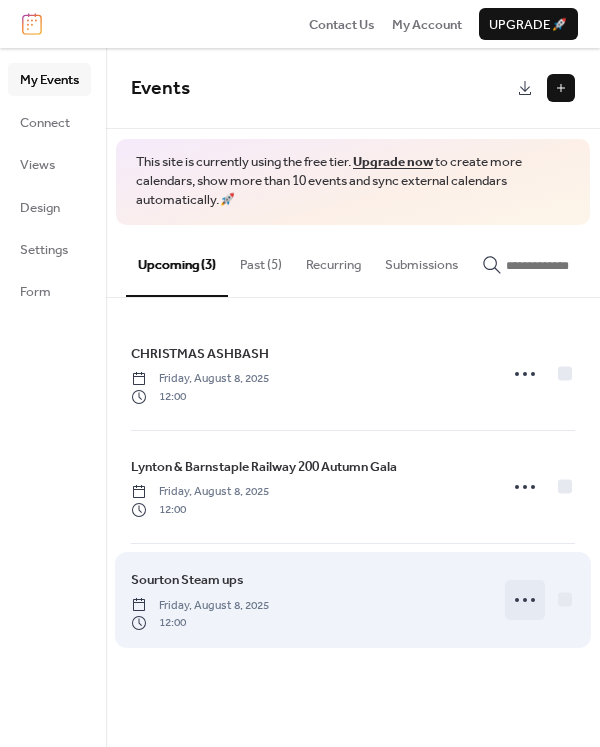 click 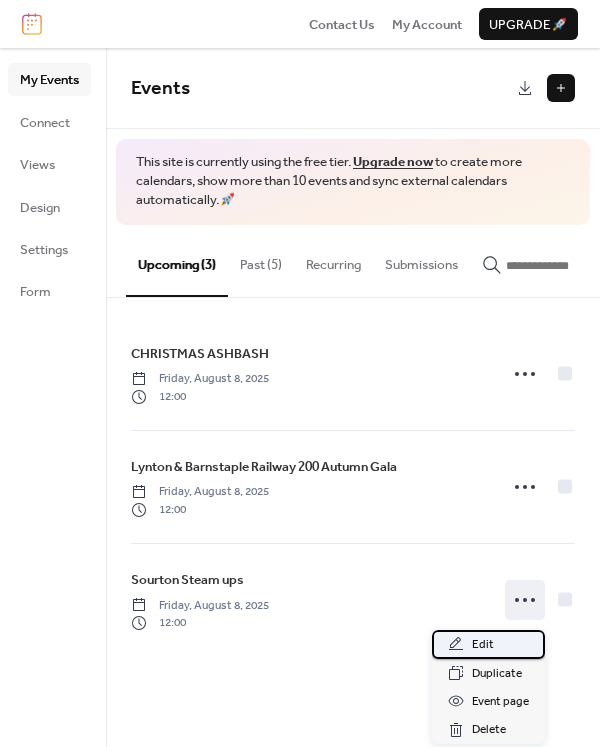 click on "Edit" at bounding box center (488, 644) 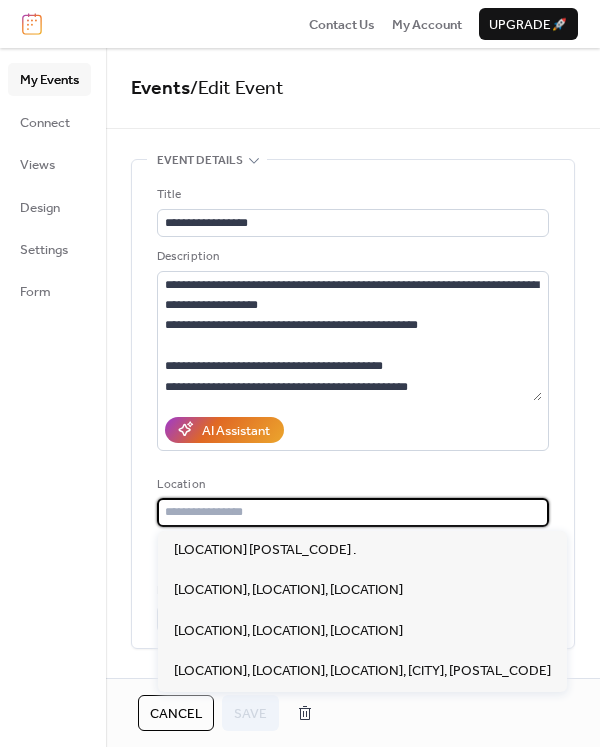 click at bounding box center (353, 512) 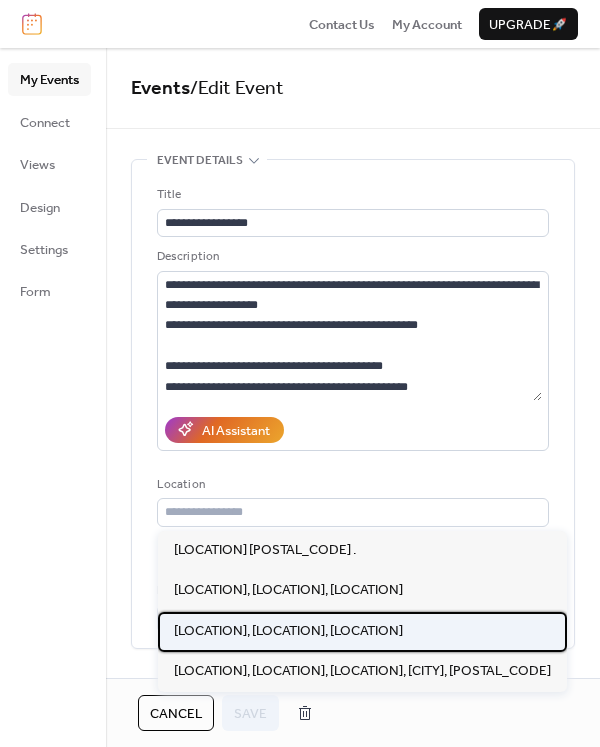 click on "[PLACE], [PLACE], [PLACE]" at bounding box center [288, 631] 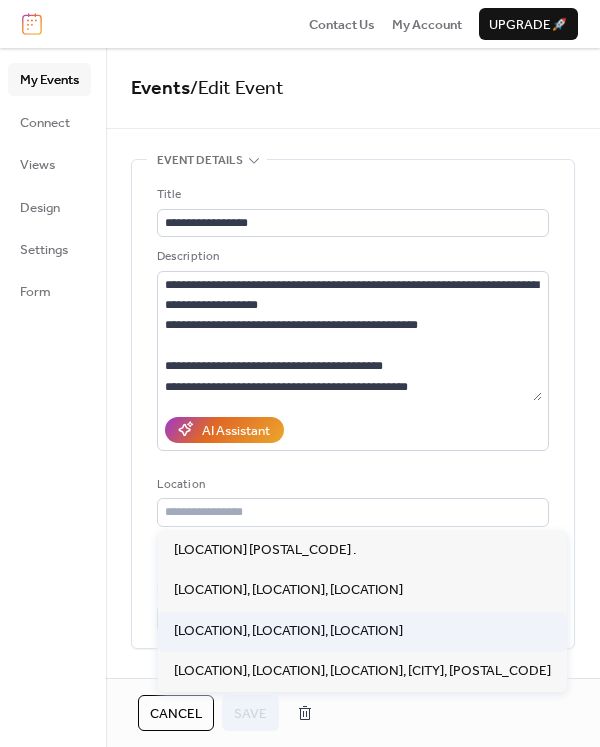 type on "**********" 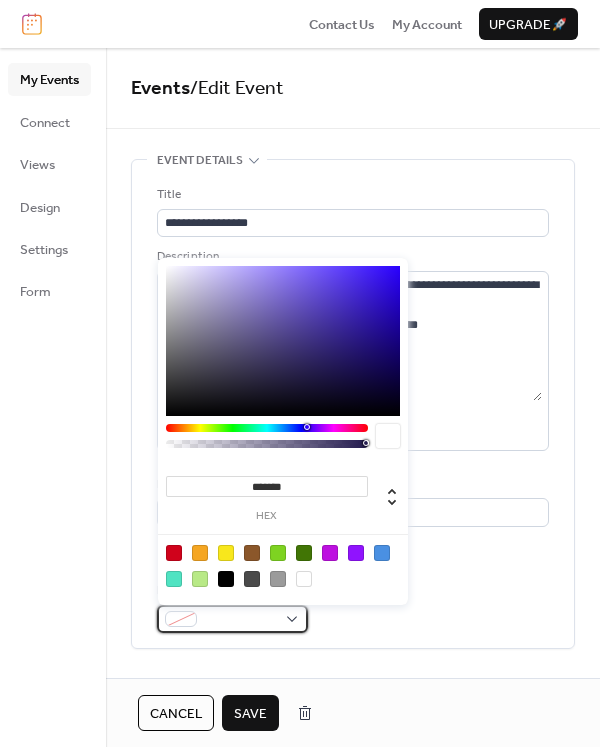 click at bounding box center [232, 619] 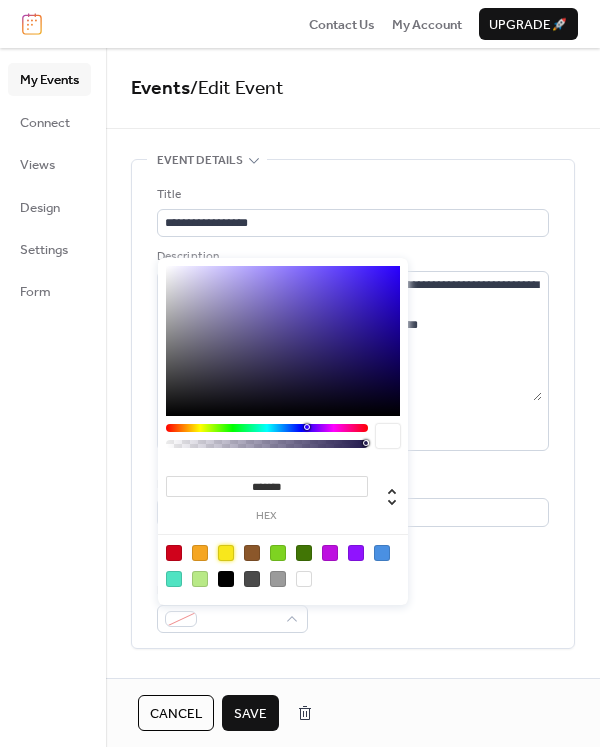 click at bounding box center (226, 553) 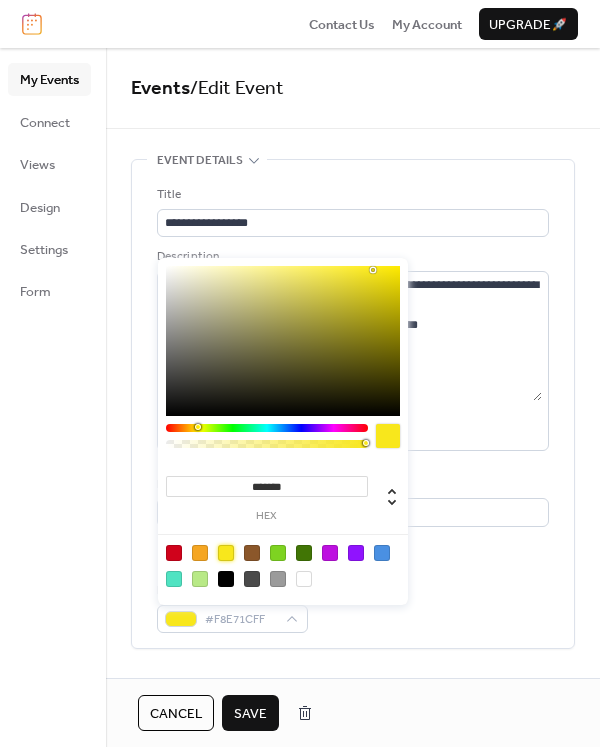 click on "Save" at bounding box center (250, 714) 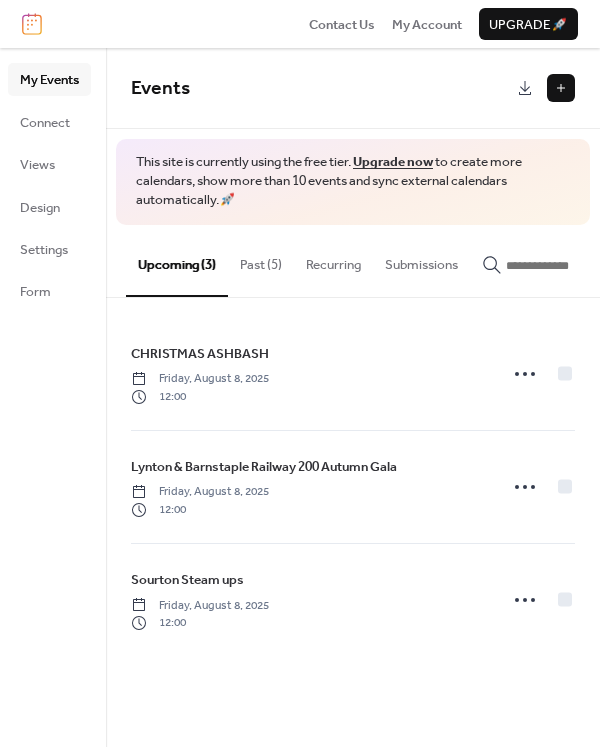 scroll, scrollTop: 0, scrollLeft: 0, axis: both 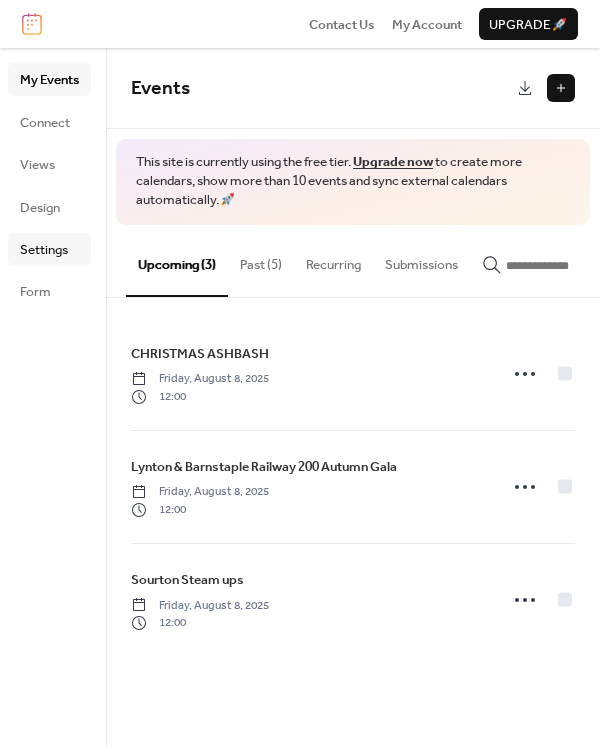 click on "Settings" at bounding box center [44, 250] 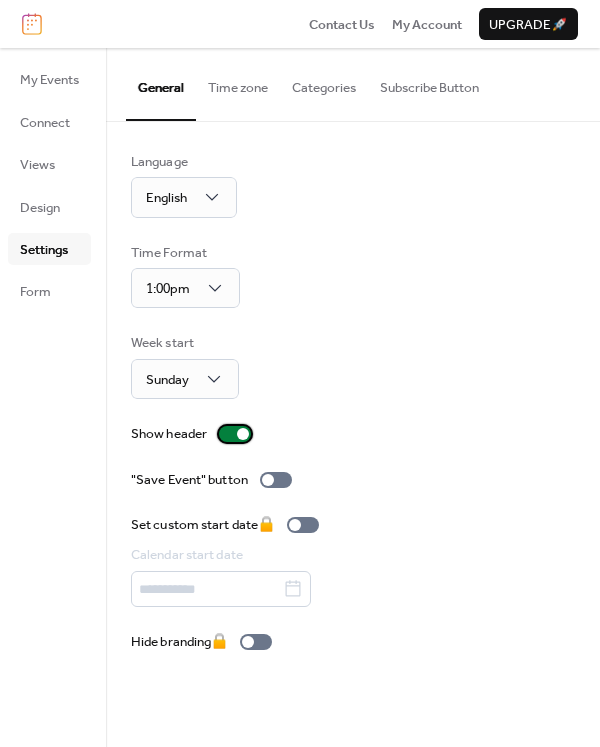 click at bounding box center [235, 434] 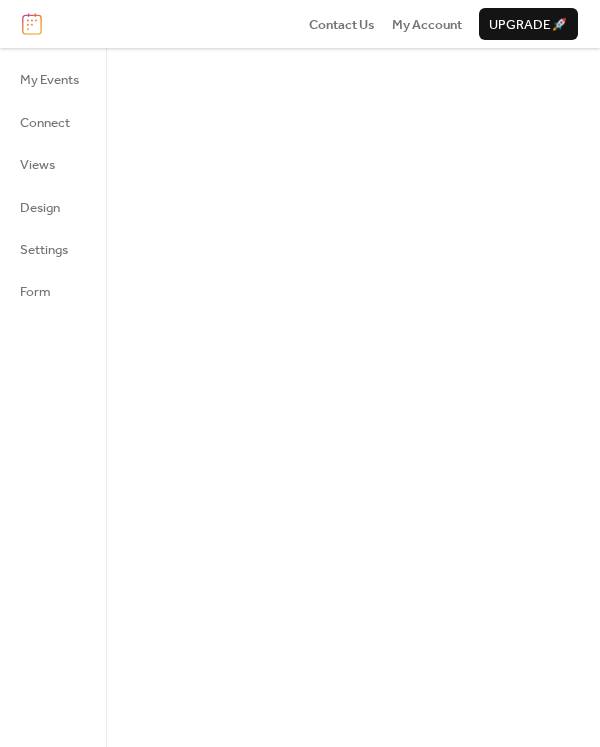 scroll, scrollTop: 0, scrollLeft: 0, axis: both 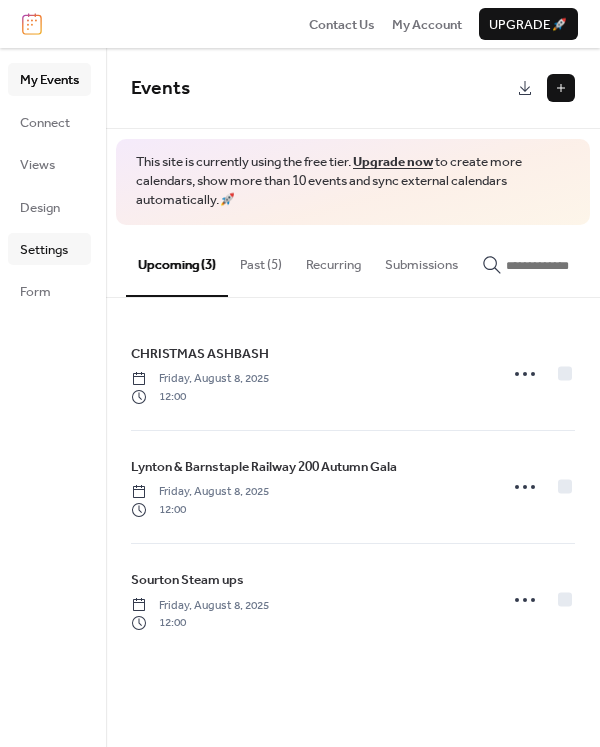 click on "Settings" at bounding box center (44, 250) 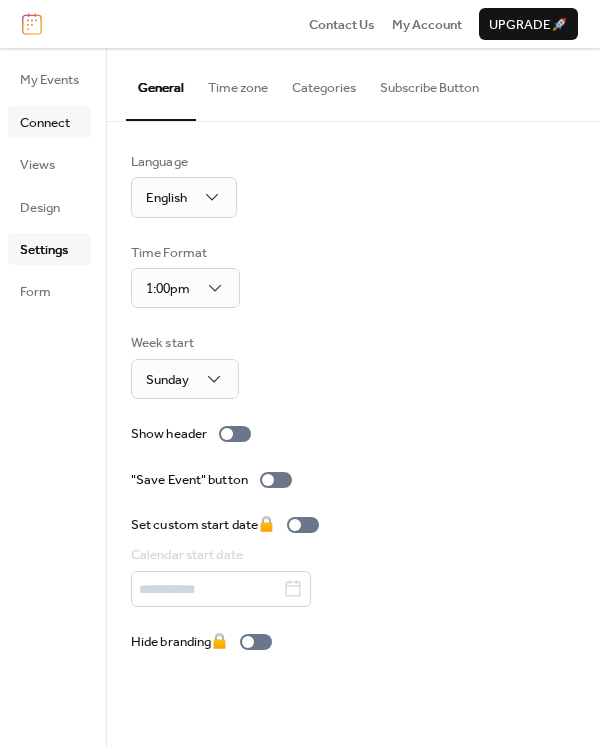 click on "Connect" at bounding box center [45, 123] 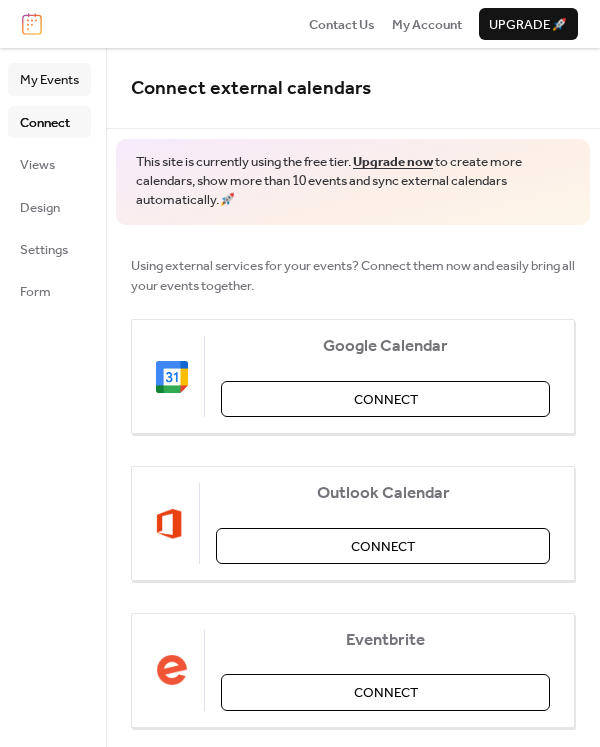click on "My Events" at bounding box center [49, 80] 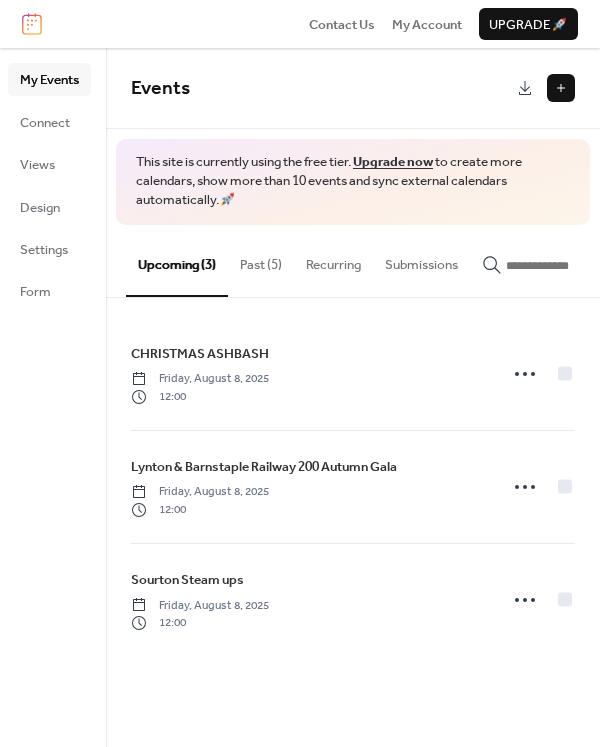 click on "Past (5)" at bounding box center [261, 260] 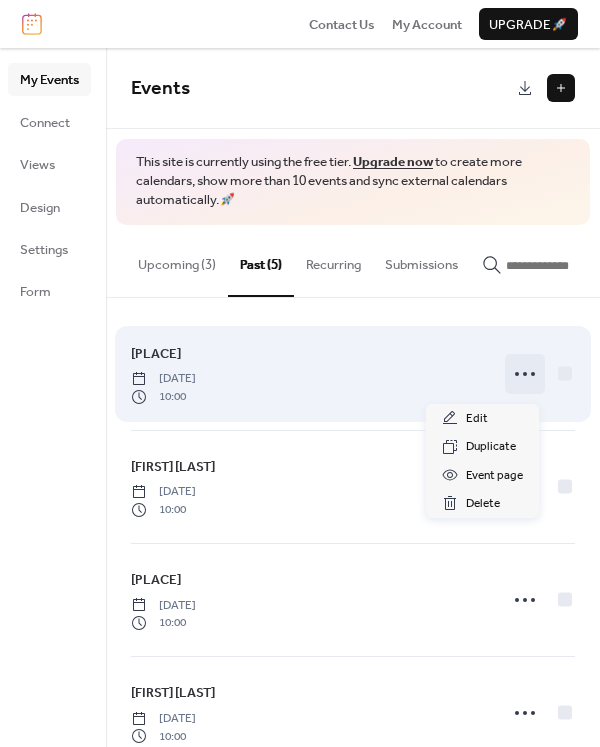 click at bounding box center [525, 374] 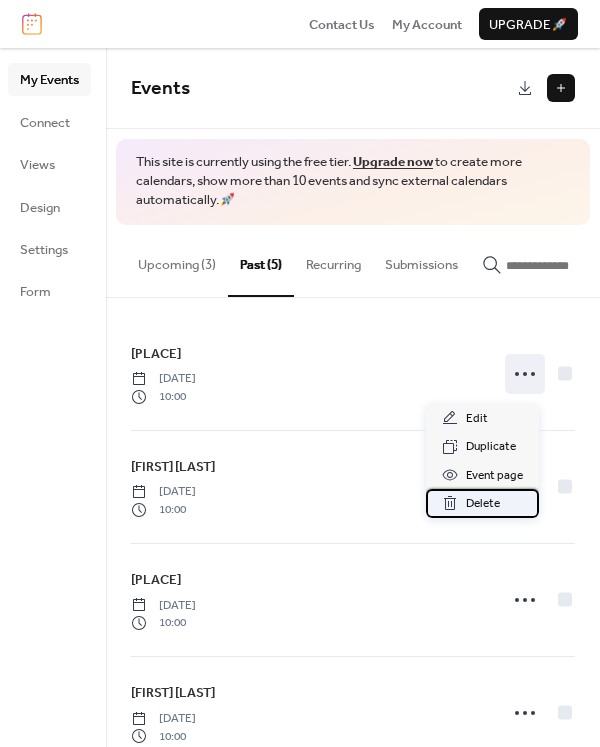 click on "Delete" at bounding box center (483, 504) 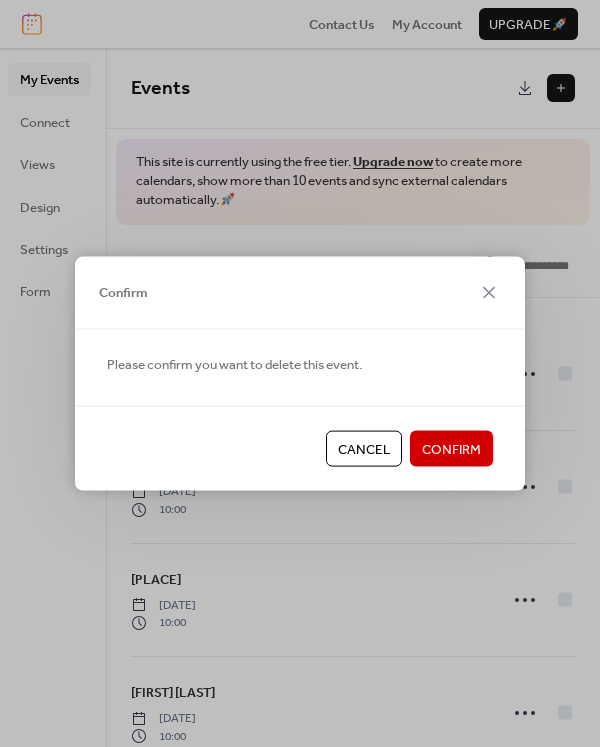 click on "Confirm" at bounding box center (451, 450) 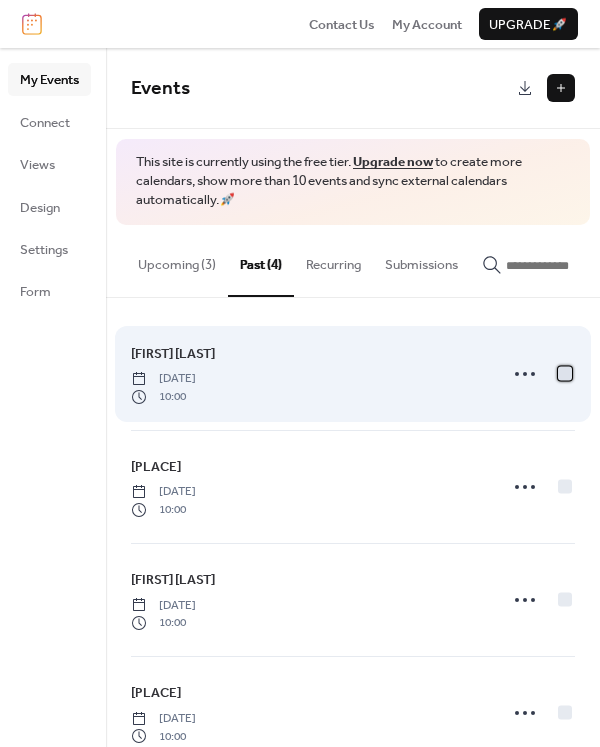 click at bounding box center (565, 373) 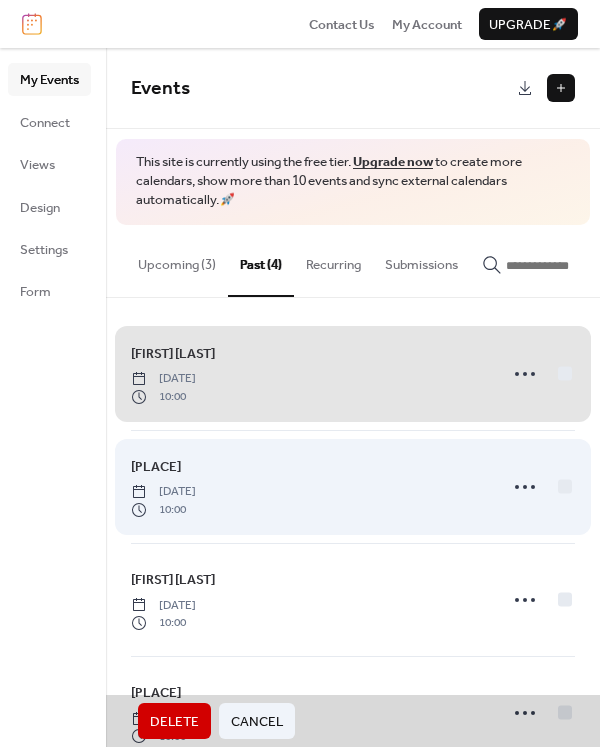click on "[PLACE] [DATE] [TIME]" at bounding box center (353, 486) 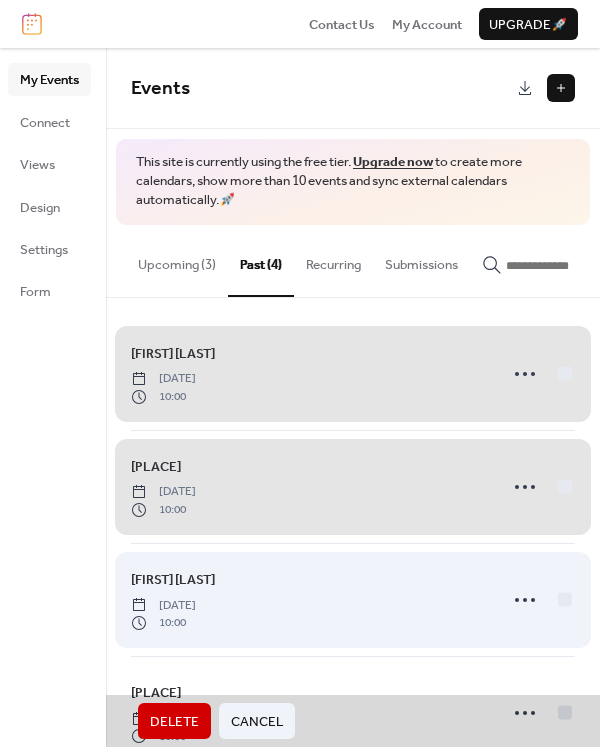 click on "[FIRST] [LAST] [DATE] [TIME]" at bounding box center [353, 599] 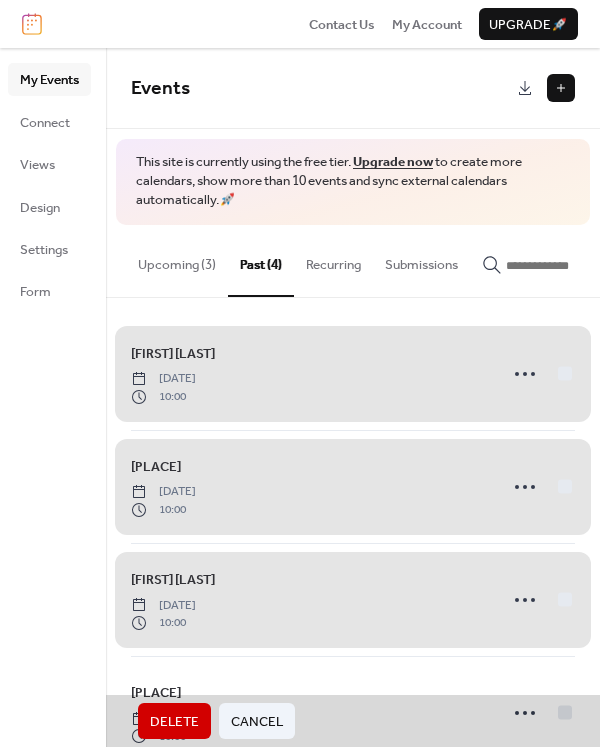 click on "Delete Cancel" at bounding box center (353, 721) 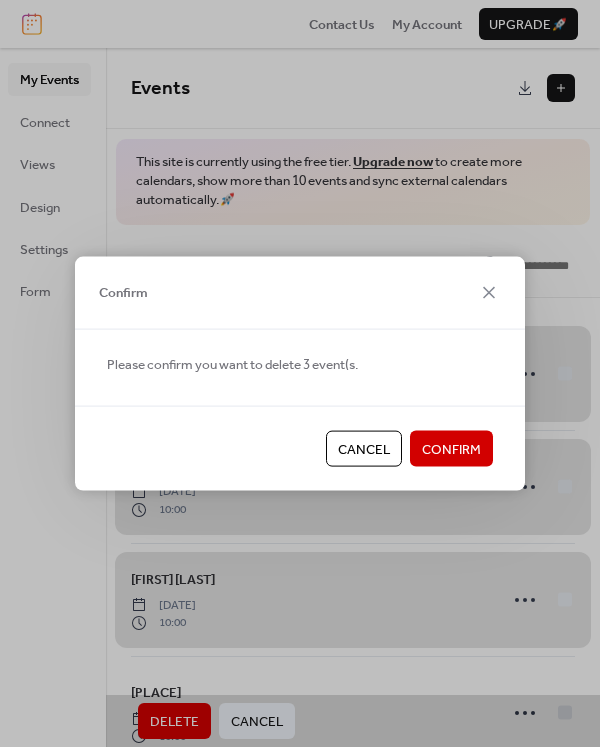 click on "Confirm" at bounding box center [451, 449] 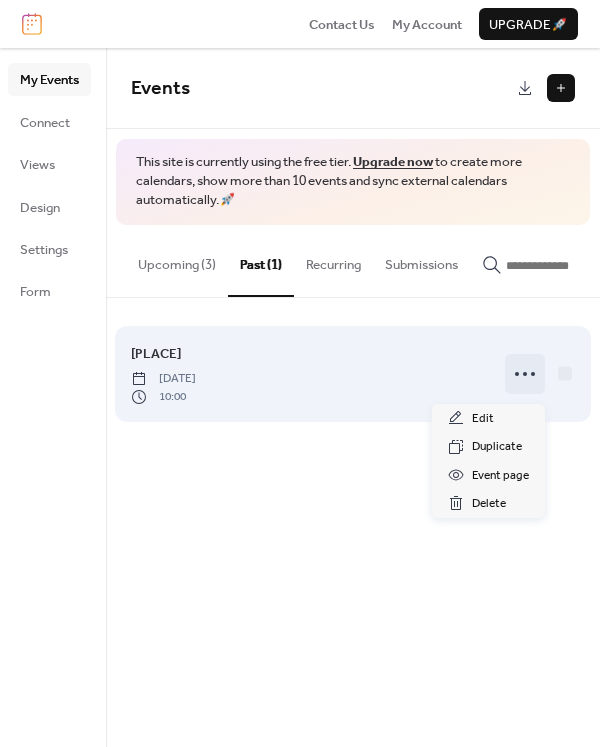 click 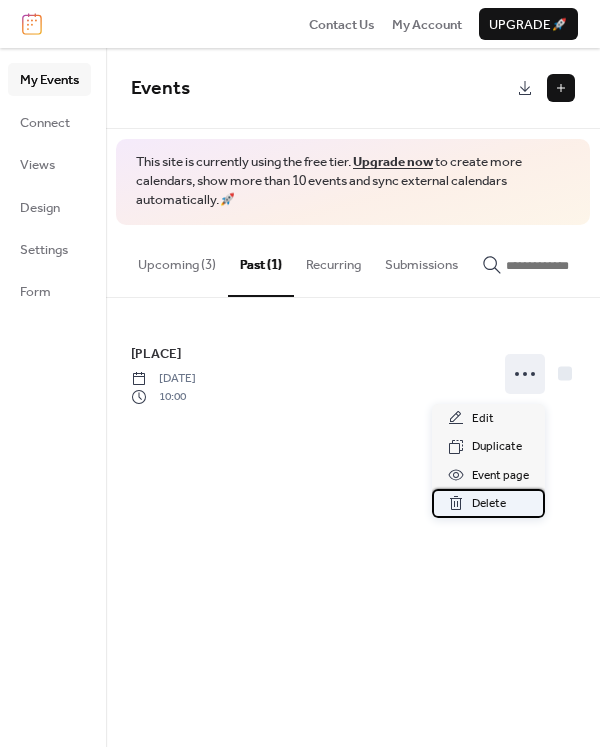 click on "Delete" at bounding box center [489, 504] 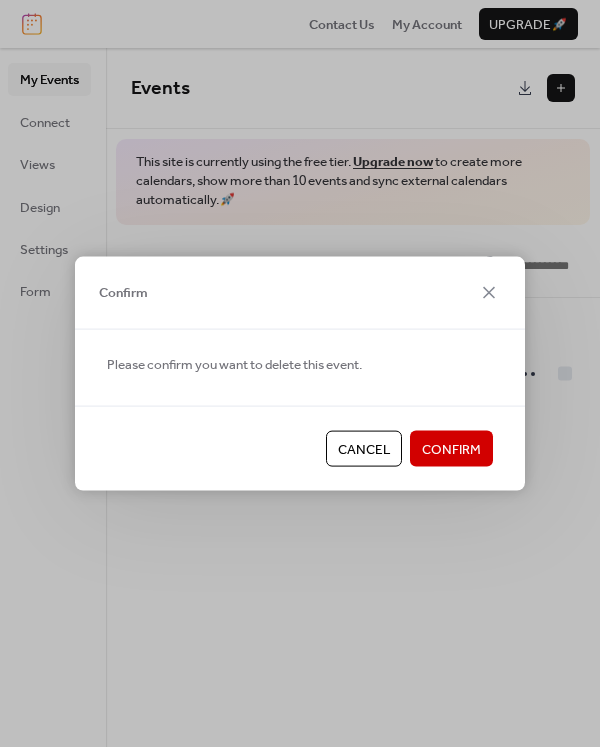 click on "Confirm" at bounding box center [451, 450] 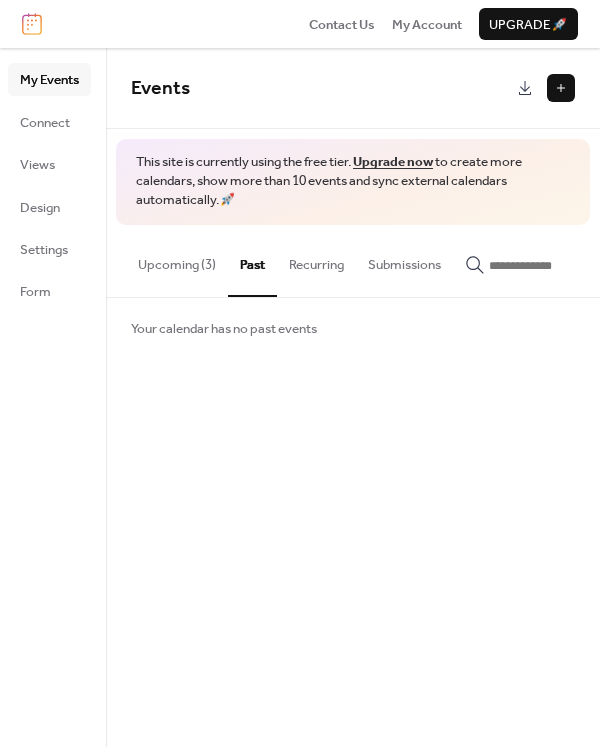 click on "Submissions" at bounding box center (404, 260) 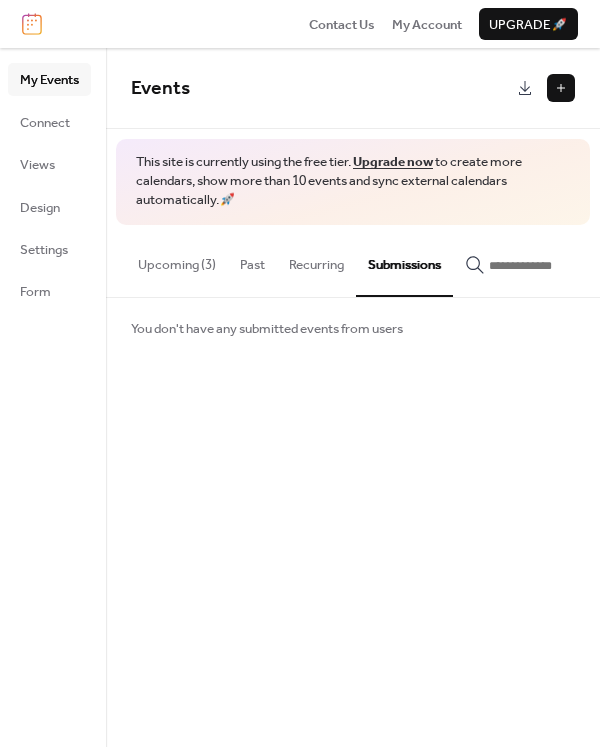click on "Upcoming (3)" at bounding box center (177, 260) 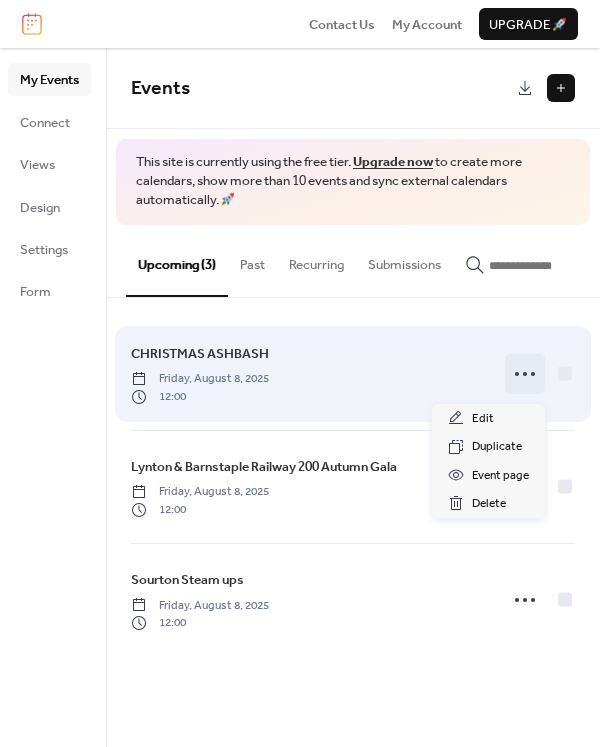 click 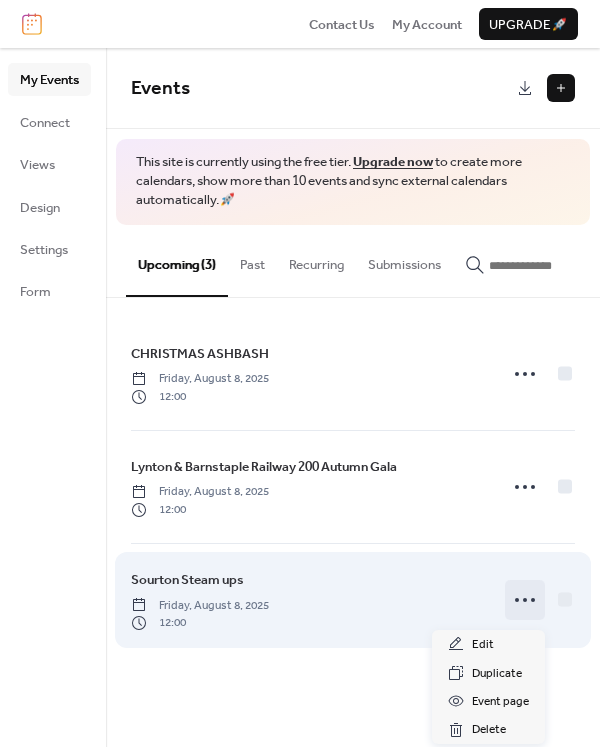 click 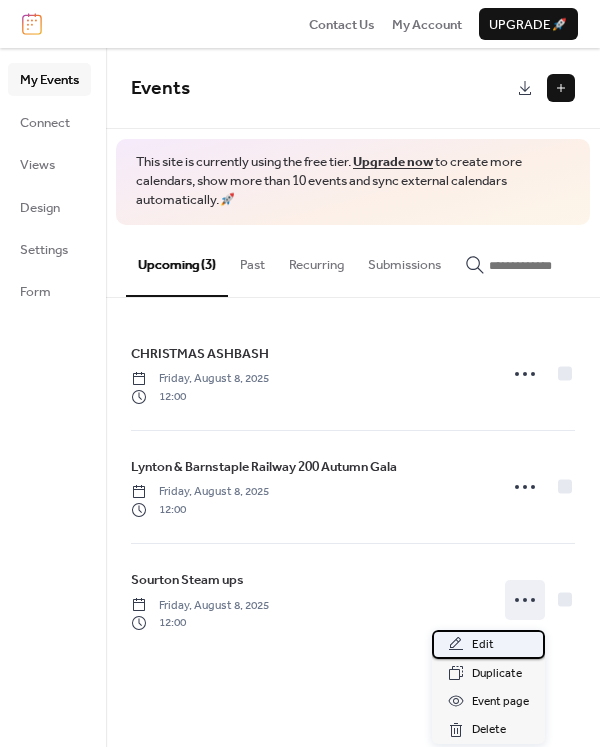 click on "Edit" at bounding box center (488, 644) 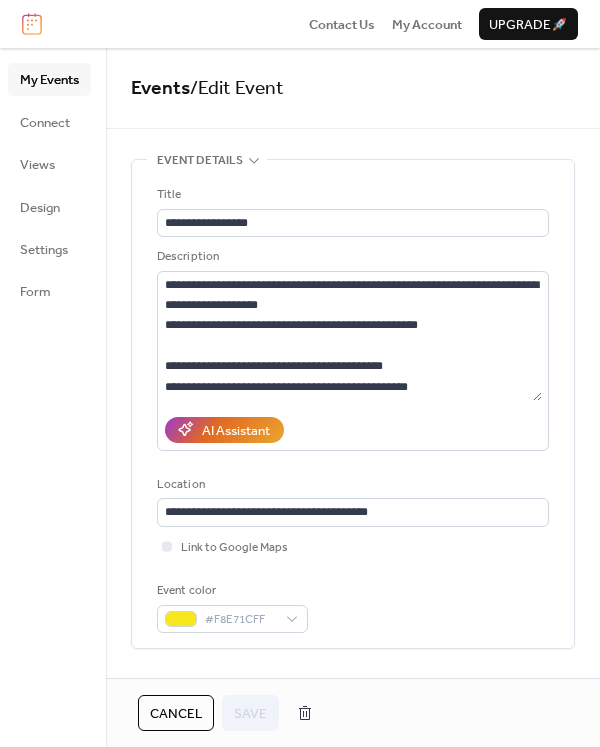 click at bounding box center [32, 24] 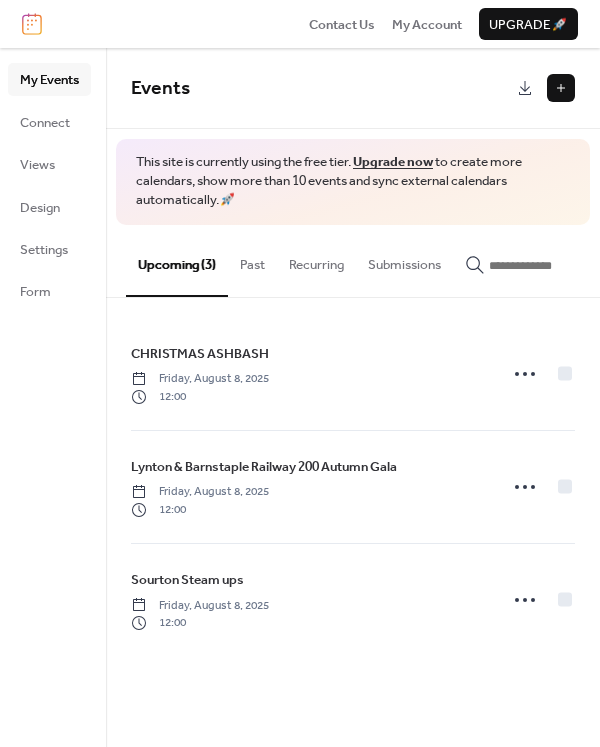 click at bounding box center [561, 88] 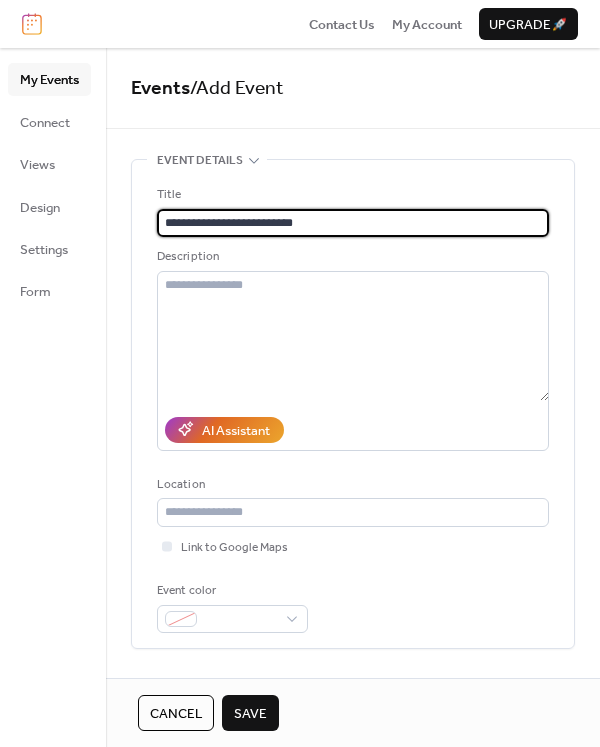 scroll, scrollTop: 1, scrollLeft: 0, axis: vertical 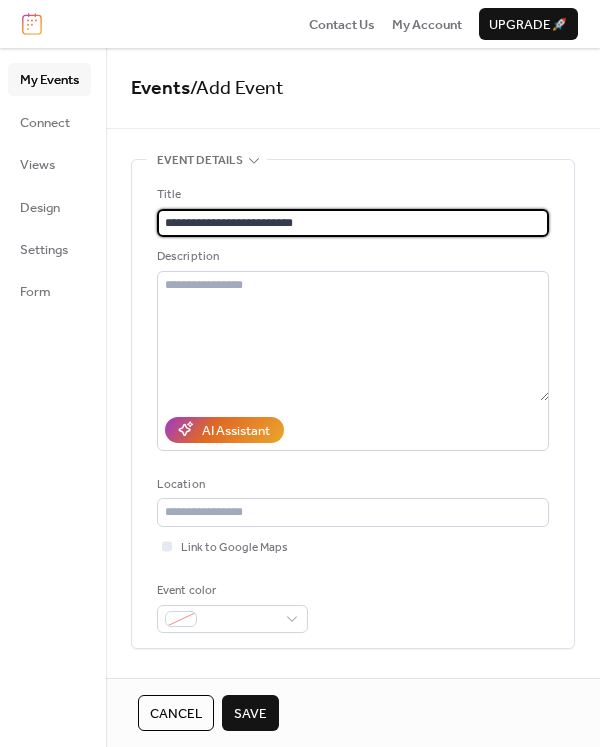 drag, startPoint x: 319, startPoint y: 231, endPoint x: 145, endPoint y: 241, distance: 174.28712 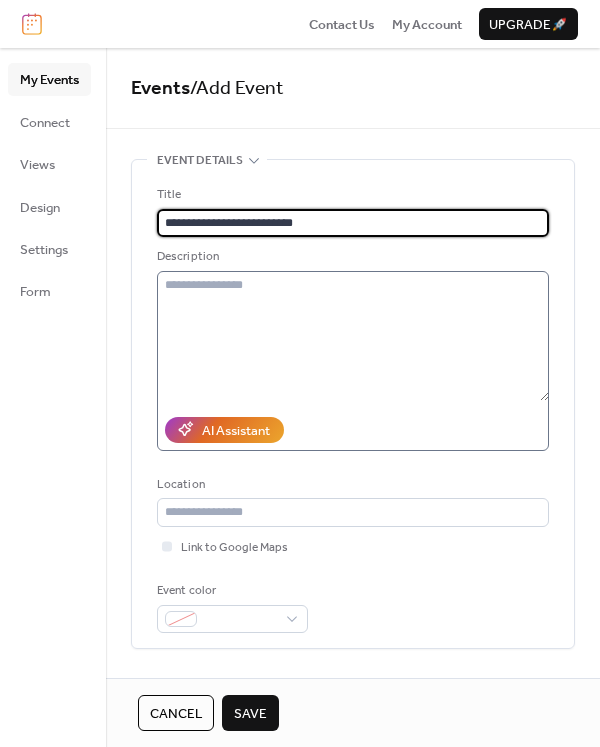 type on "**********" 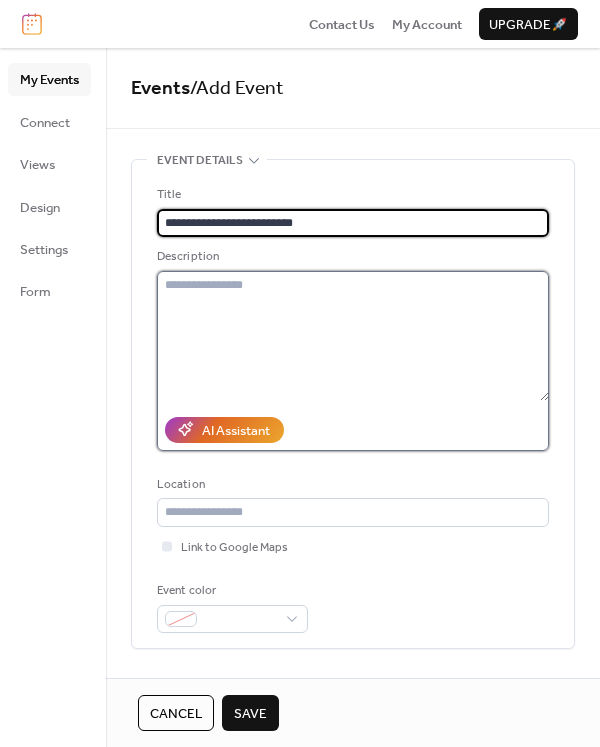 scroll, scrollTop: 0, scrollLeft: 0, axis: both 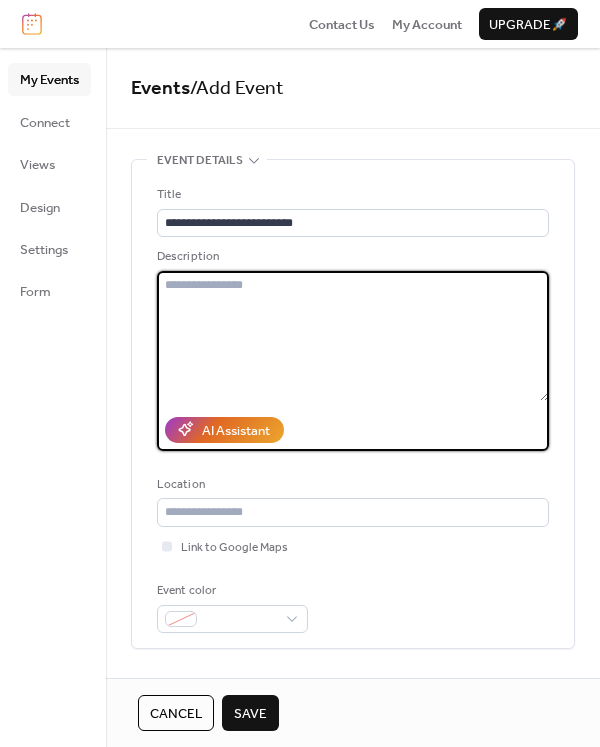 click at bounding box center [353, 336] 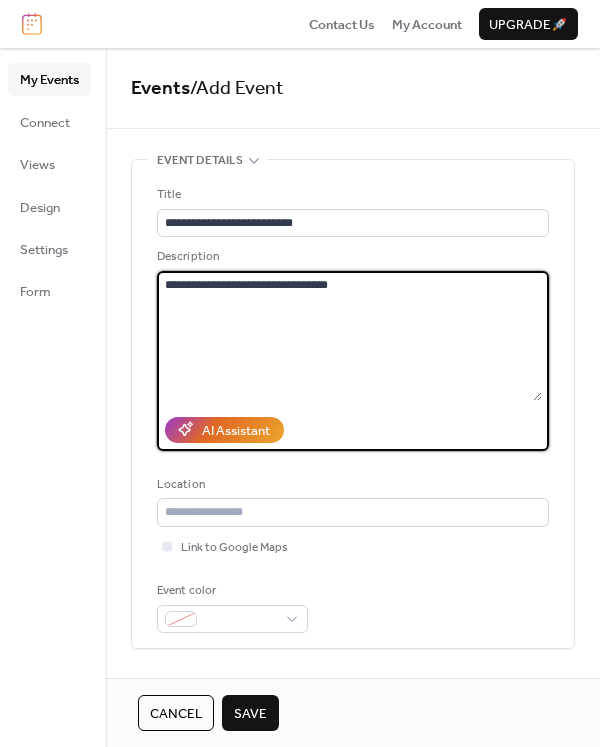 paste on "**********" 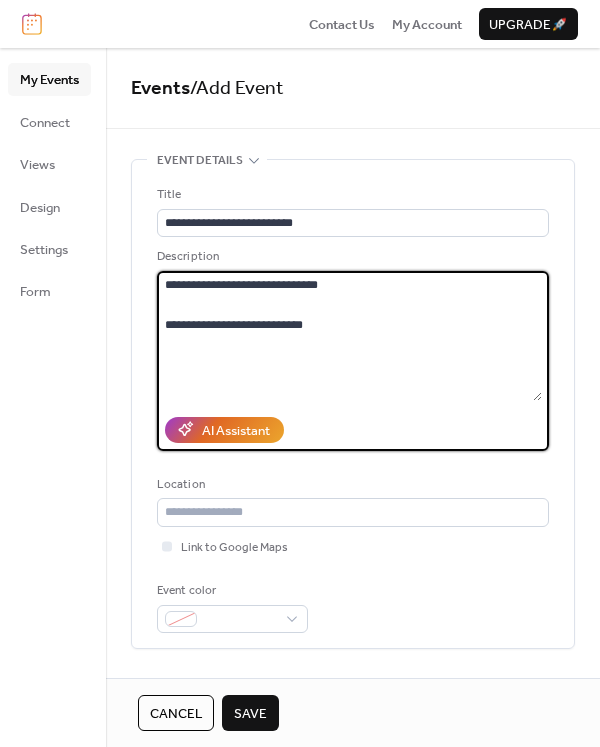 click on "**********" at bounding box center (349, 336) 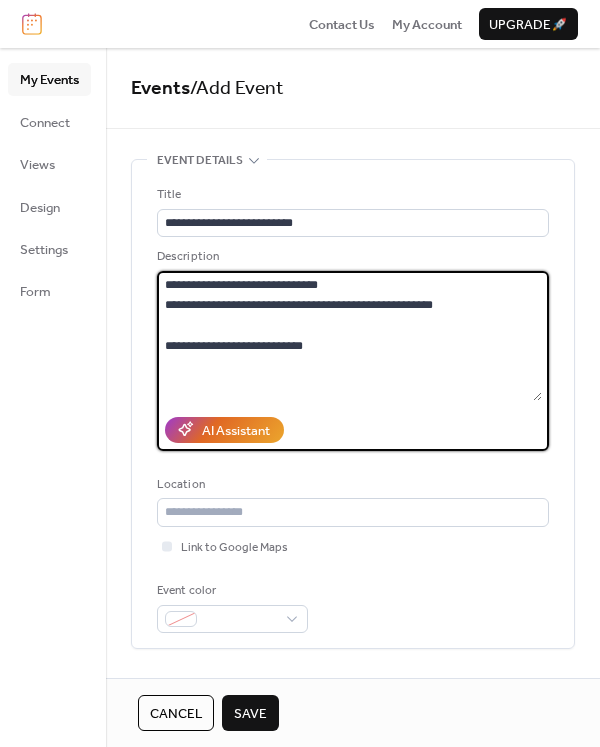 drag, startPoint x: 325, startPoint y: 351, endPoint x: 144, endPoint y: 345, distance: 181.09943 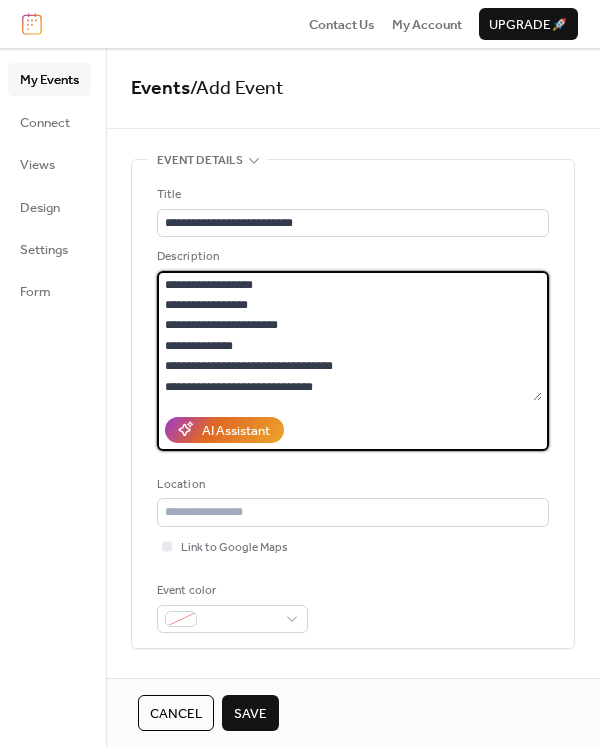 scroll, scrollTop: 140, scrollLeft: 0, axis: vertical 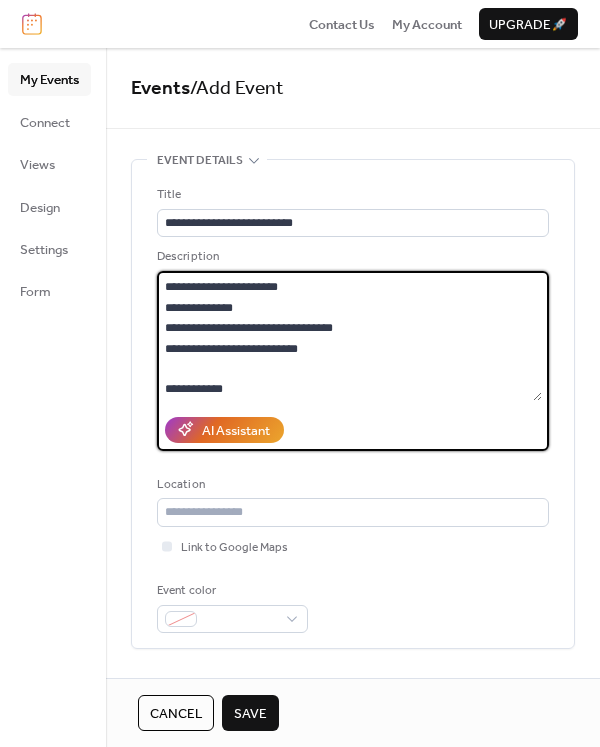 paste on "**********" 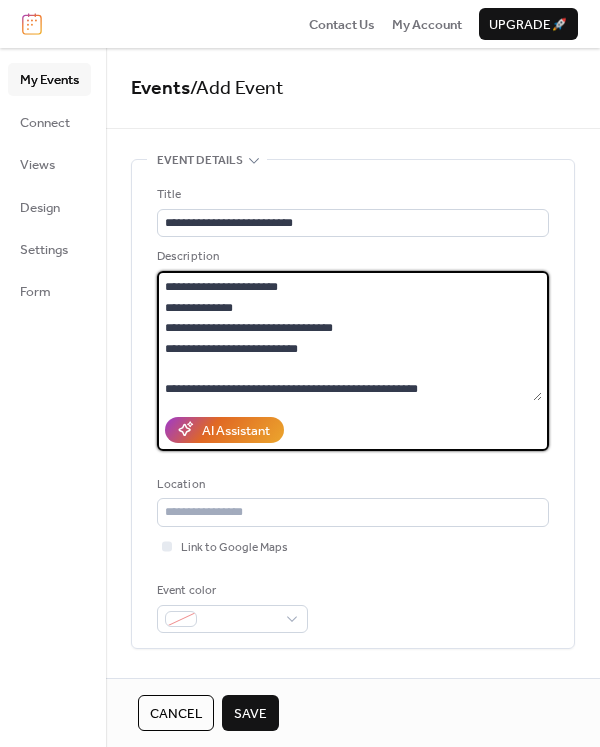 drag, startPoint x: 254, startPoint y: 312, endPoint x: 150, endPoint y: 312, distance: 104 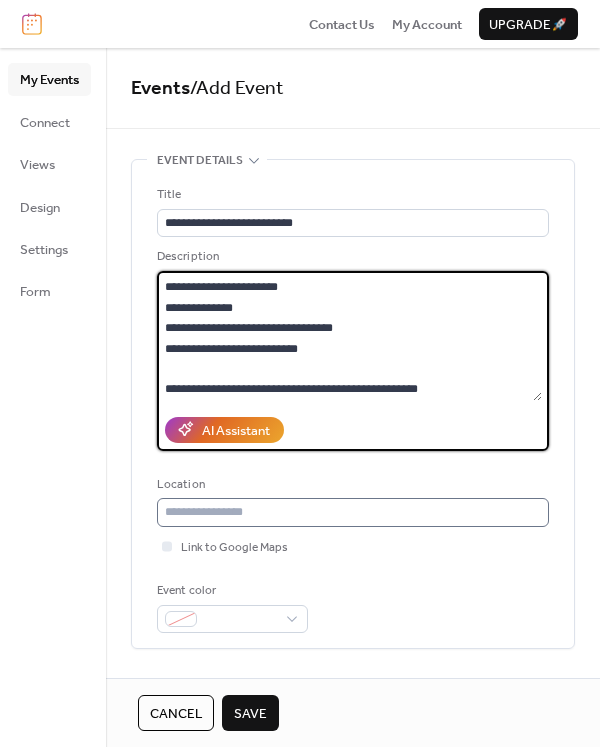 type on "**********" 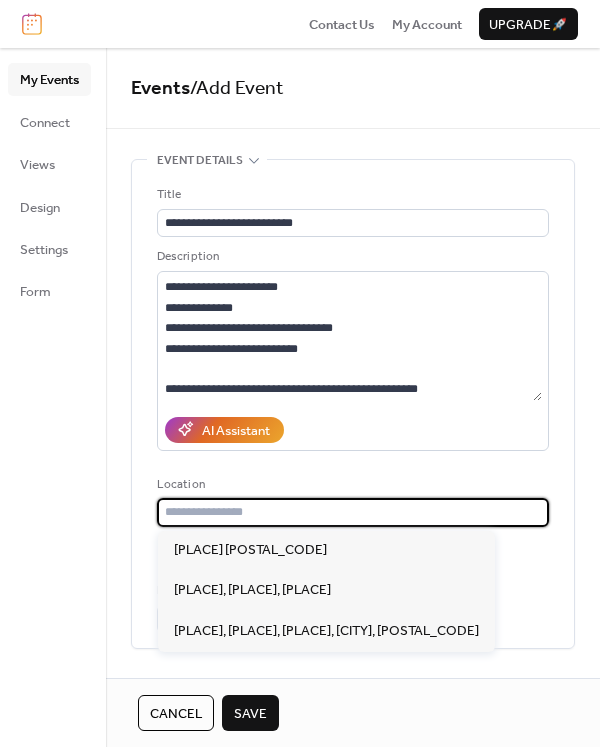 click at bounding box center [353, 512] 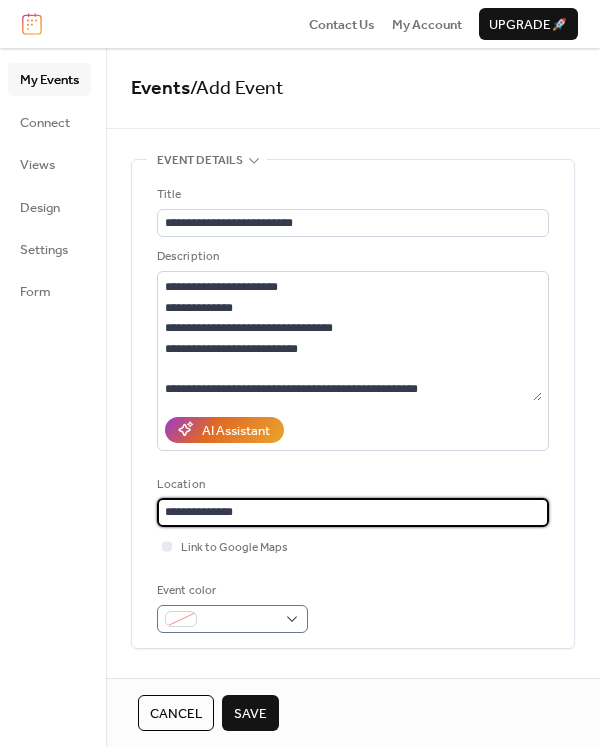 type on "**********" 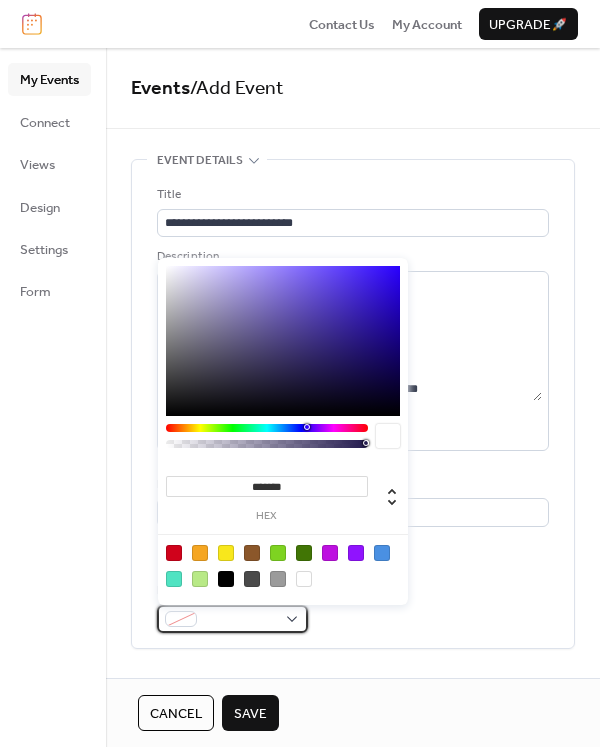 click at bounding box center [232, 619] 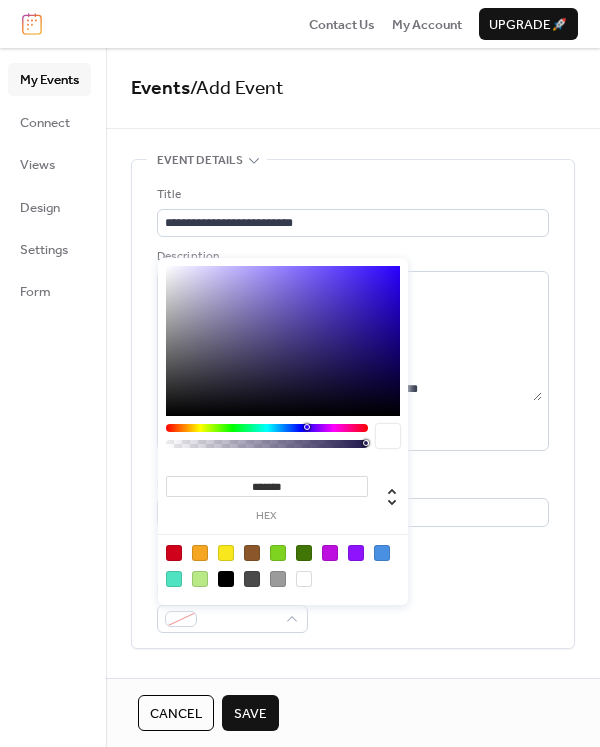 click at bounding box center (200, 553) 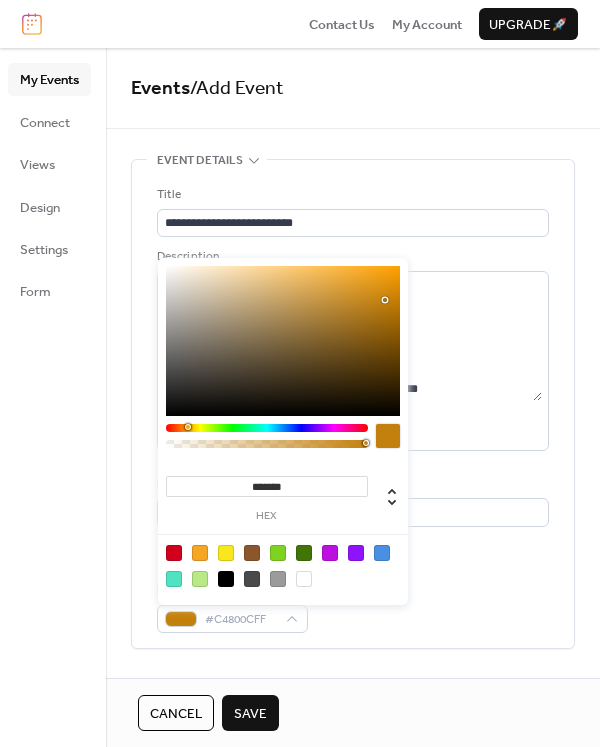 type on "*******" 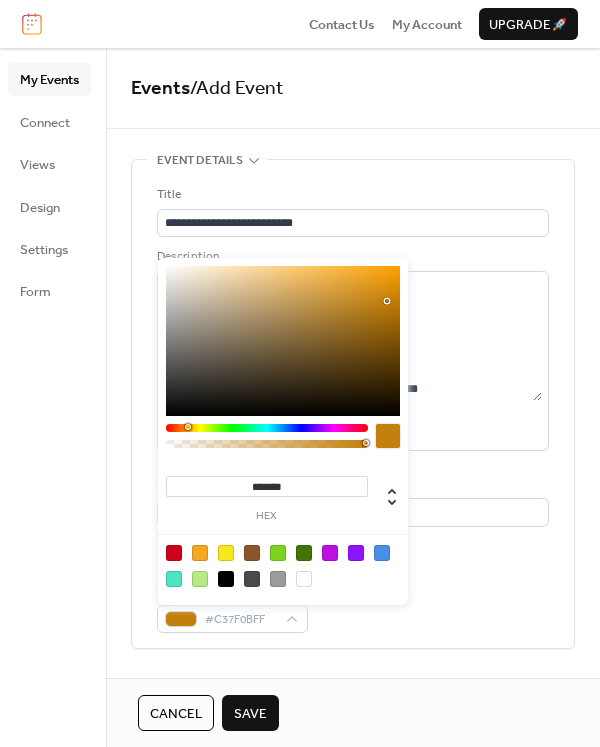 drag, startPoint x: 362, startPoint y: 271, endPoint x: 387, endPoint y: 301, distance: 39.051247 